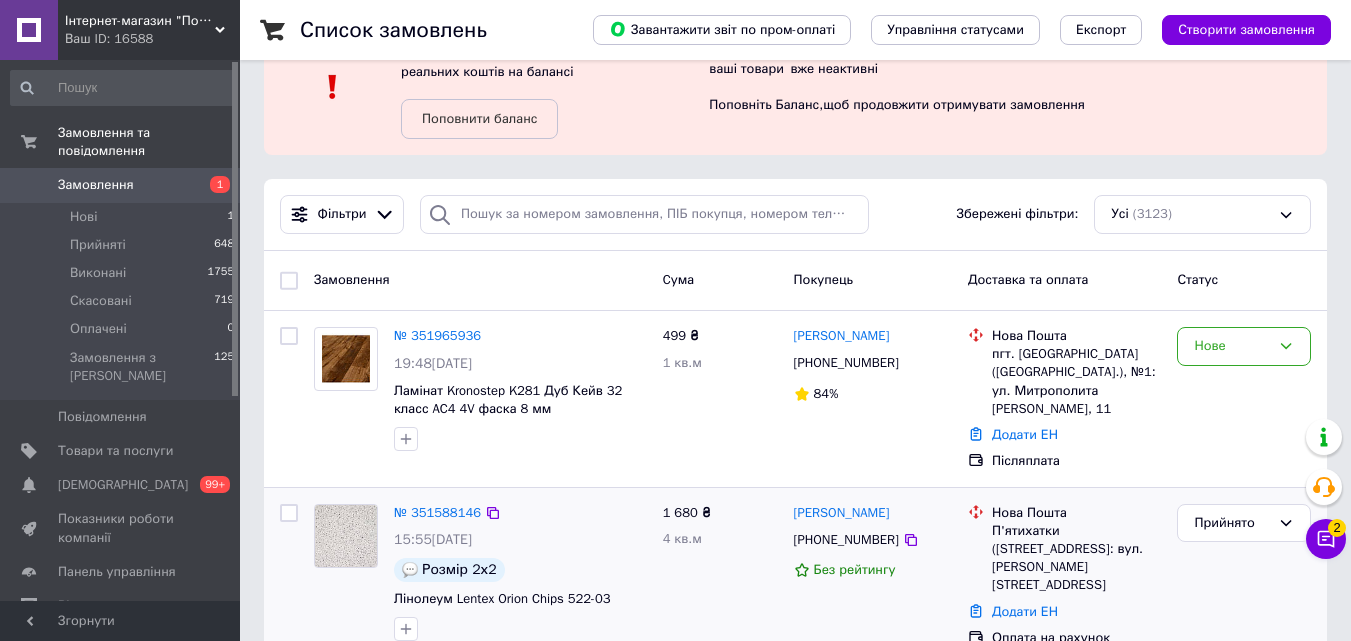 scroll, scrollTop: 200, scrollLeft: 0, axis: vertical 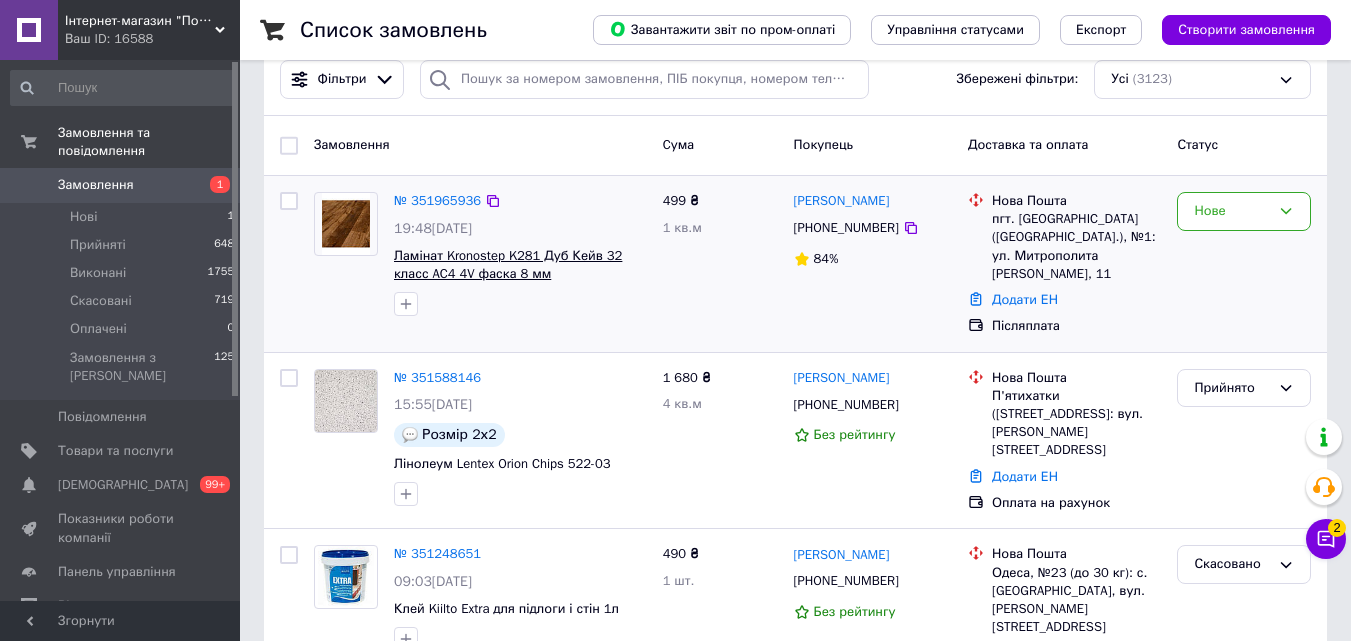 click on "Ламінат Kronostep K281 Дуб Кейв 32 класс AC4 4V фаска 8 мм" at bounding box center (508, 265) 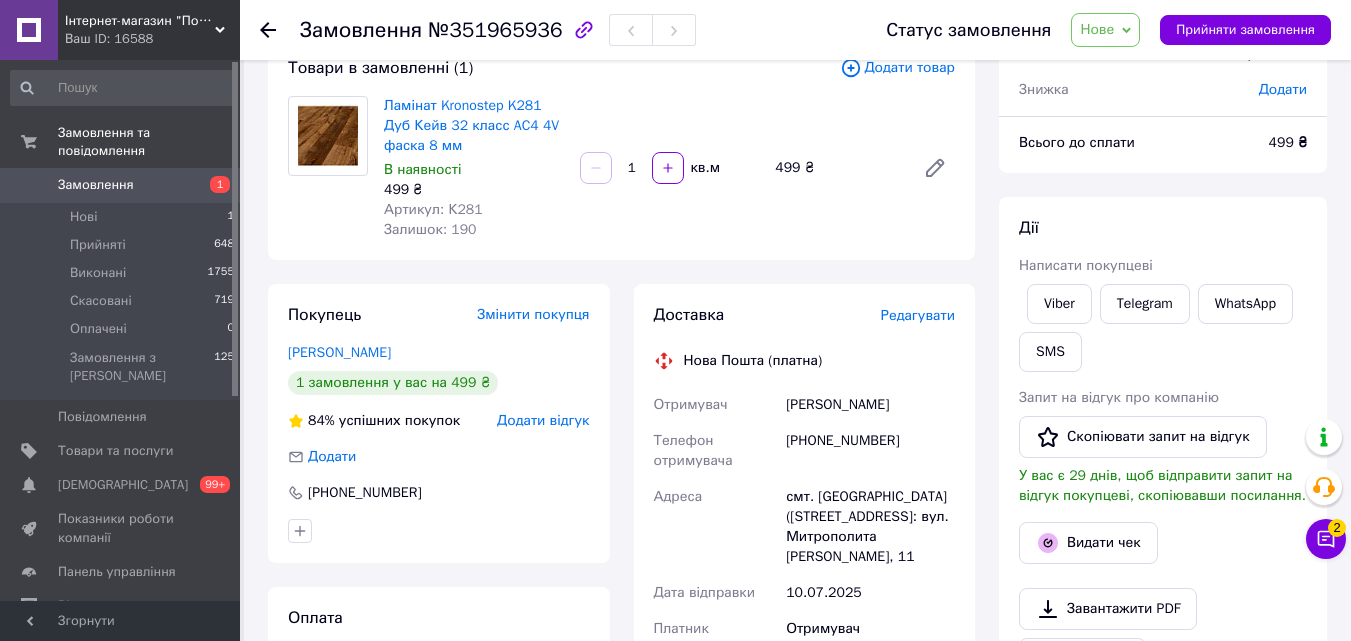 scroll, scrollTop: 100, scrollLeft: 0, axis: vertical 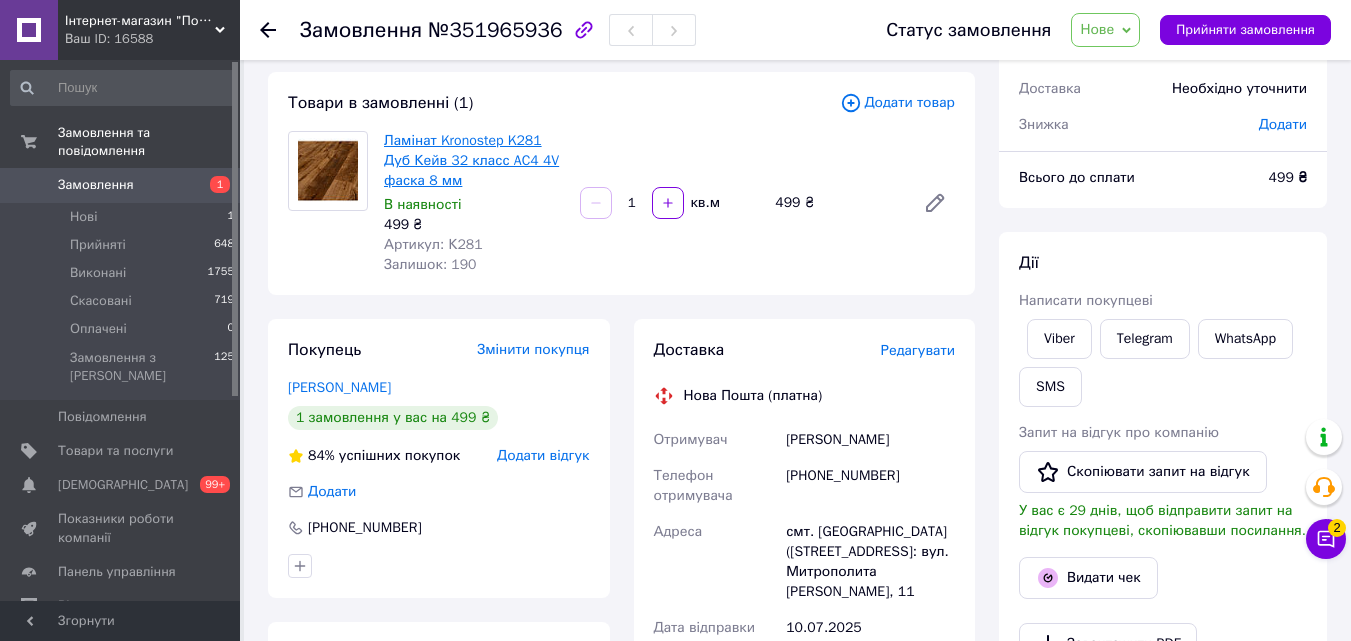 click on "Ламінат Kronostep K281 Дуб Кейв 32 класс AC4 4V фаска 8 мм" at bounding box center (471, 160) 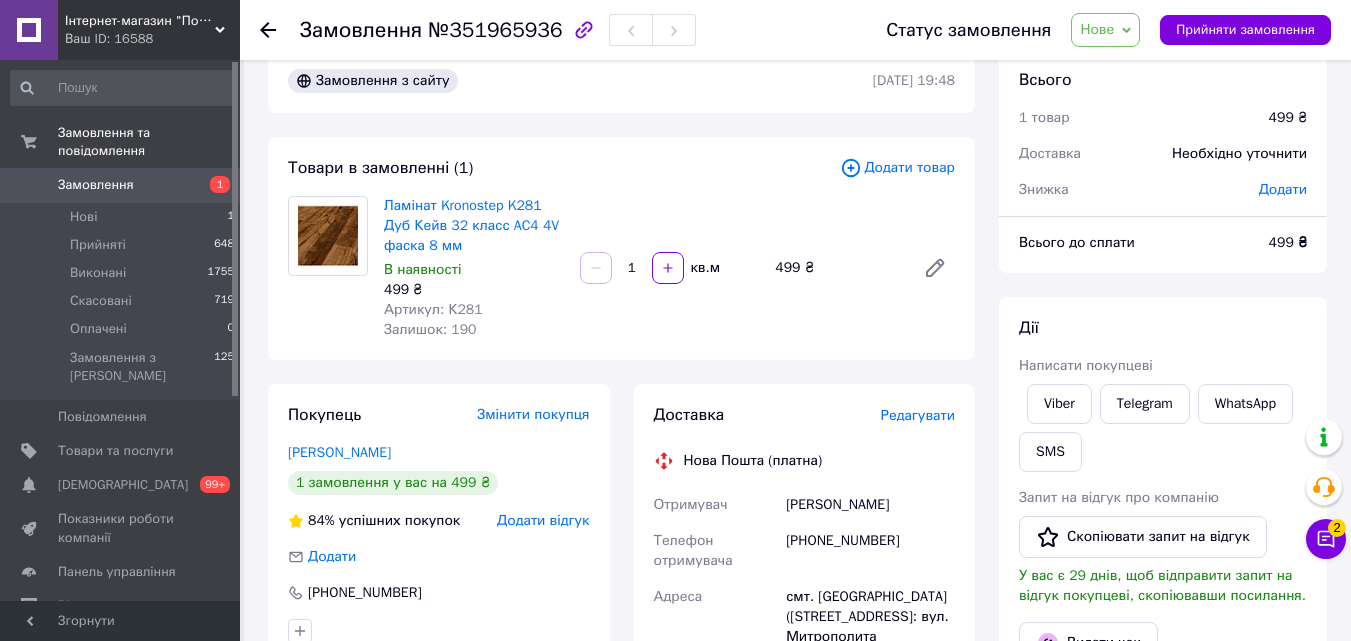 scroll, scrollTop: 0, scrollLeft: 0, axis: both 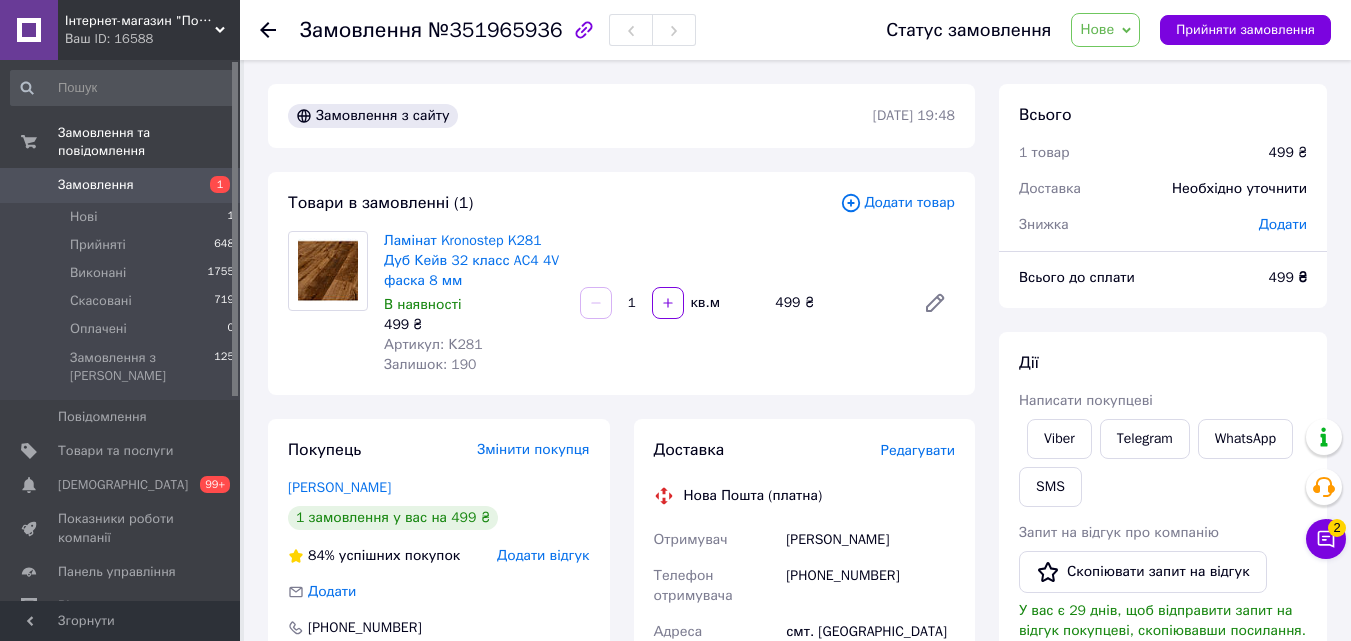 click 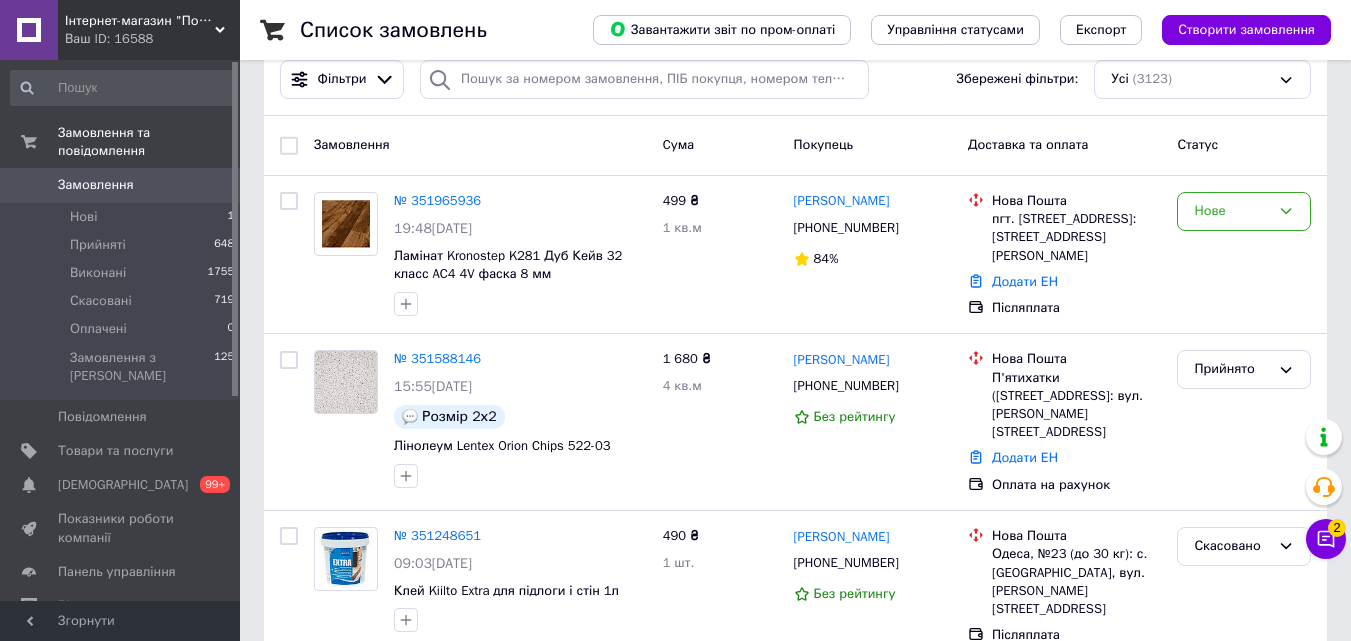 scroll, scrollTop: 0, scrollLeft: 0, axis: both 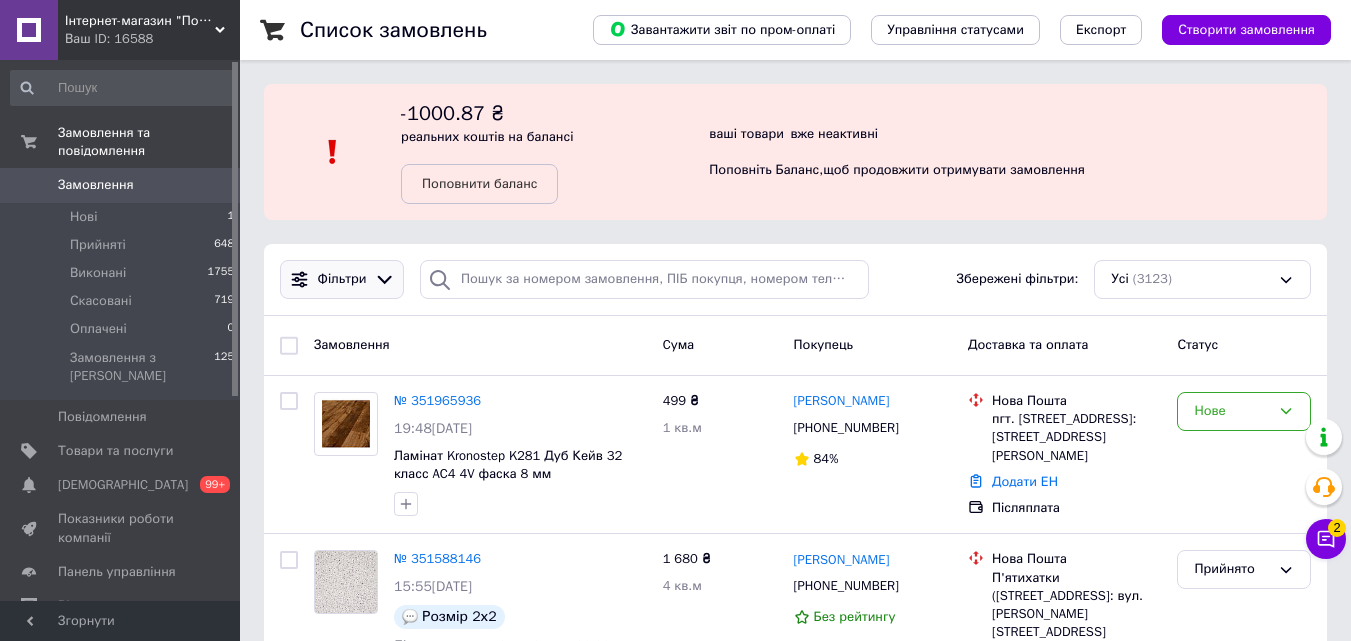 click on "Фільтри" at bounding box center (342, 279) 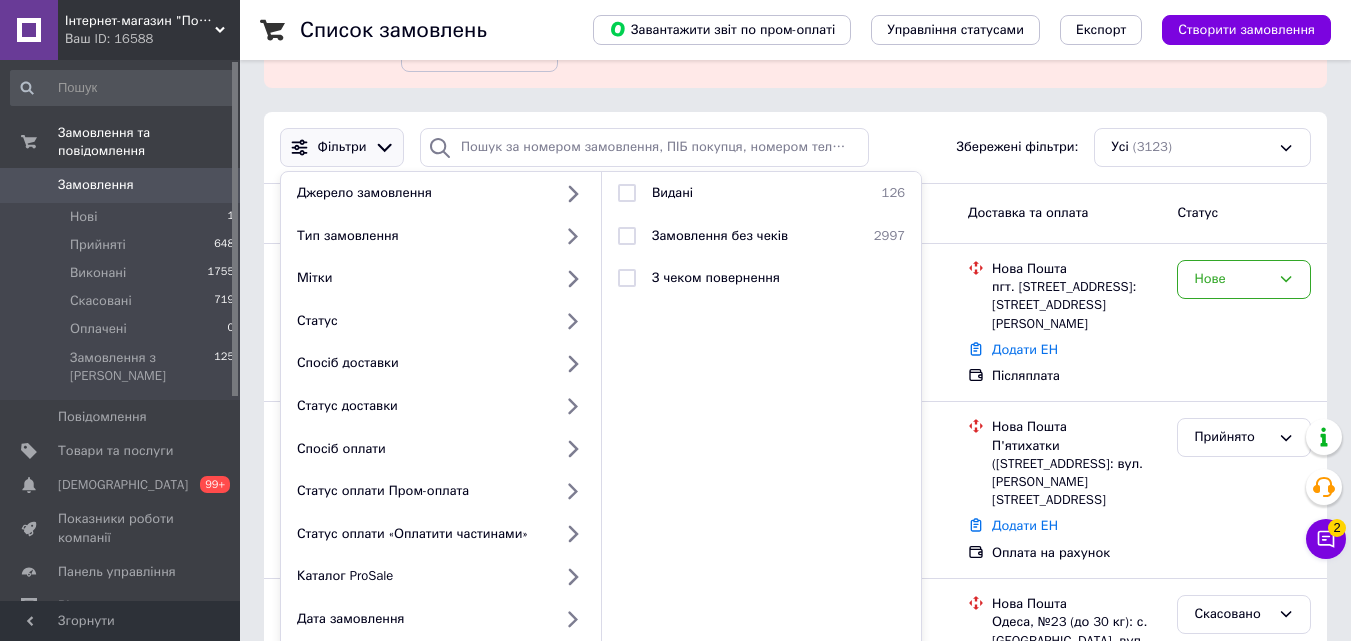 scroll, scrollTop: 100, scrollLeft: 0, axis: vertical 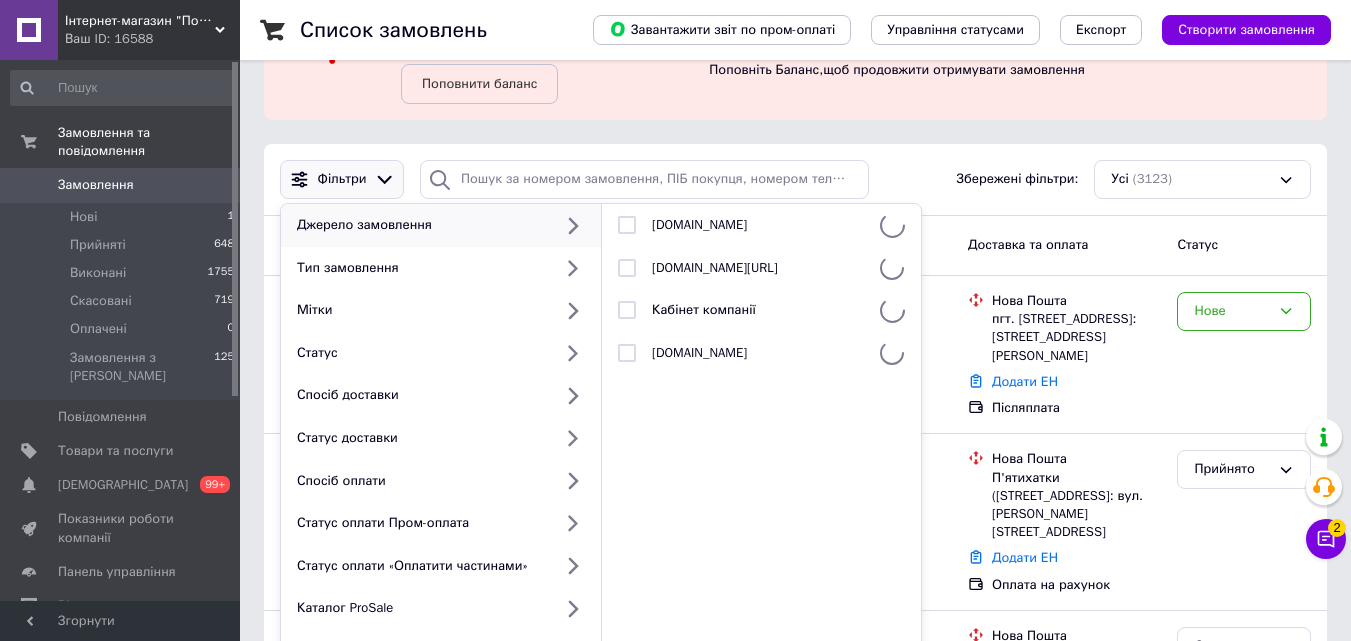 click 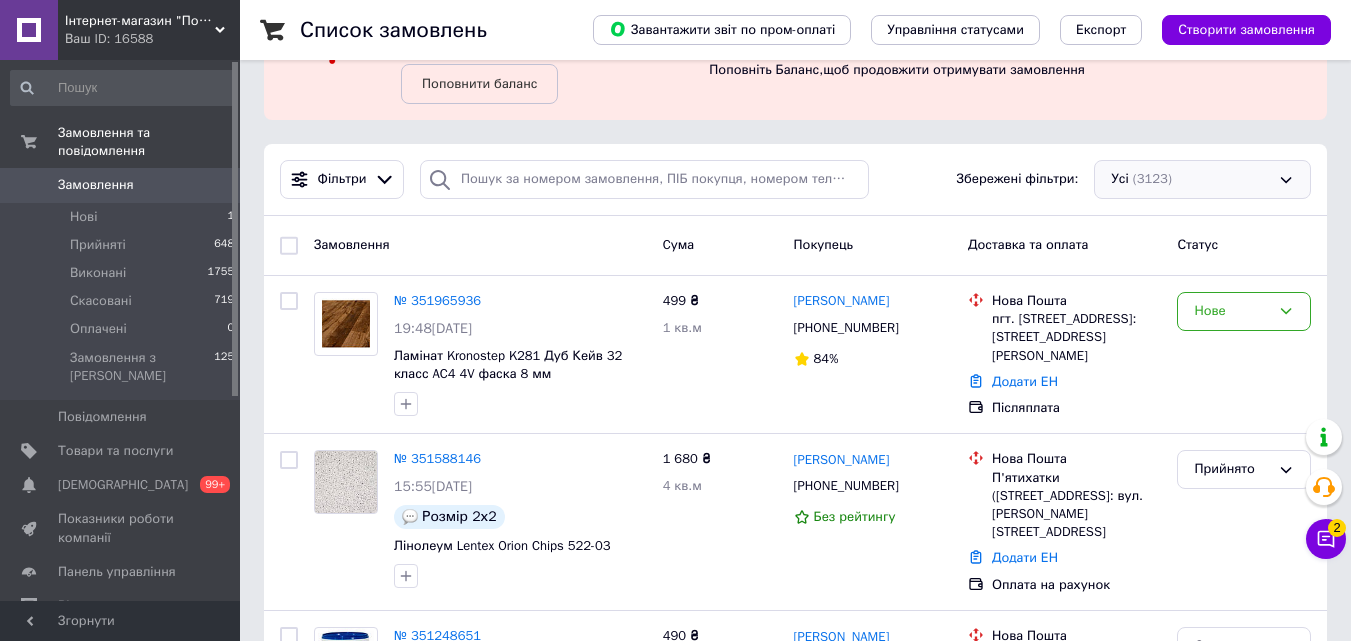 click on "Усі (3123)" at bounding box center [1202, 179] 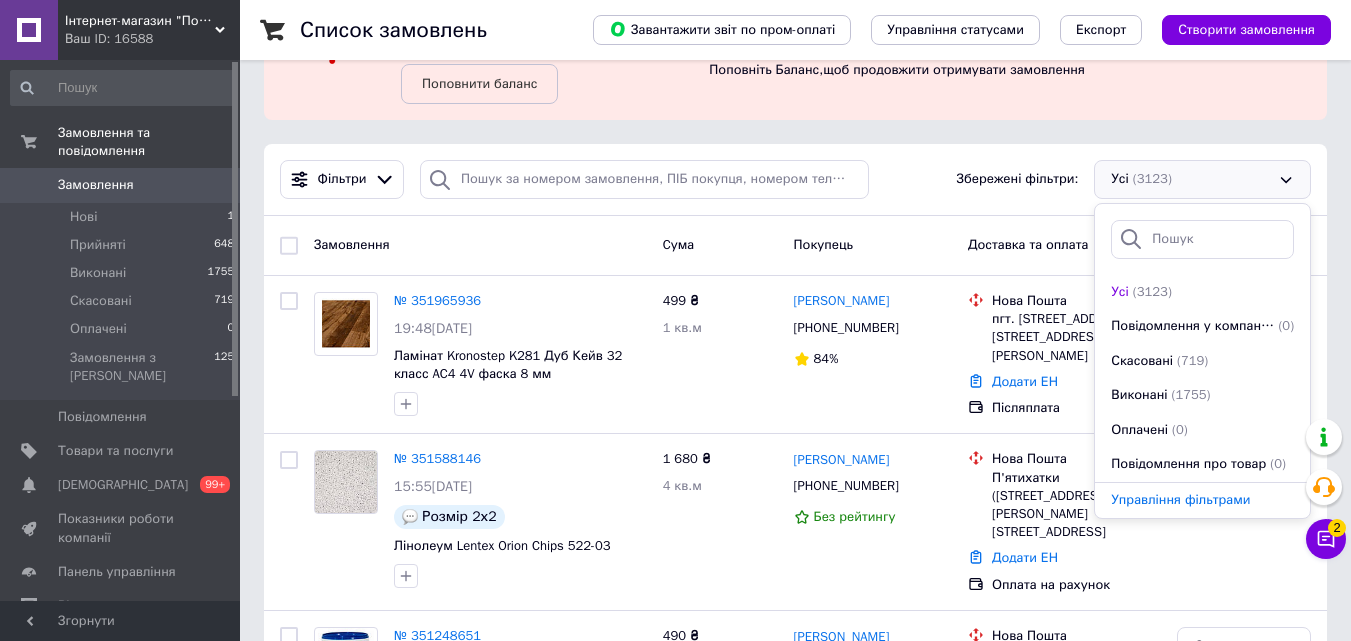 click on "Усі (3123)" at bounding box center (1202, 179) 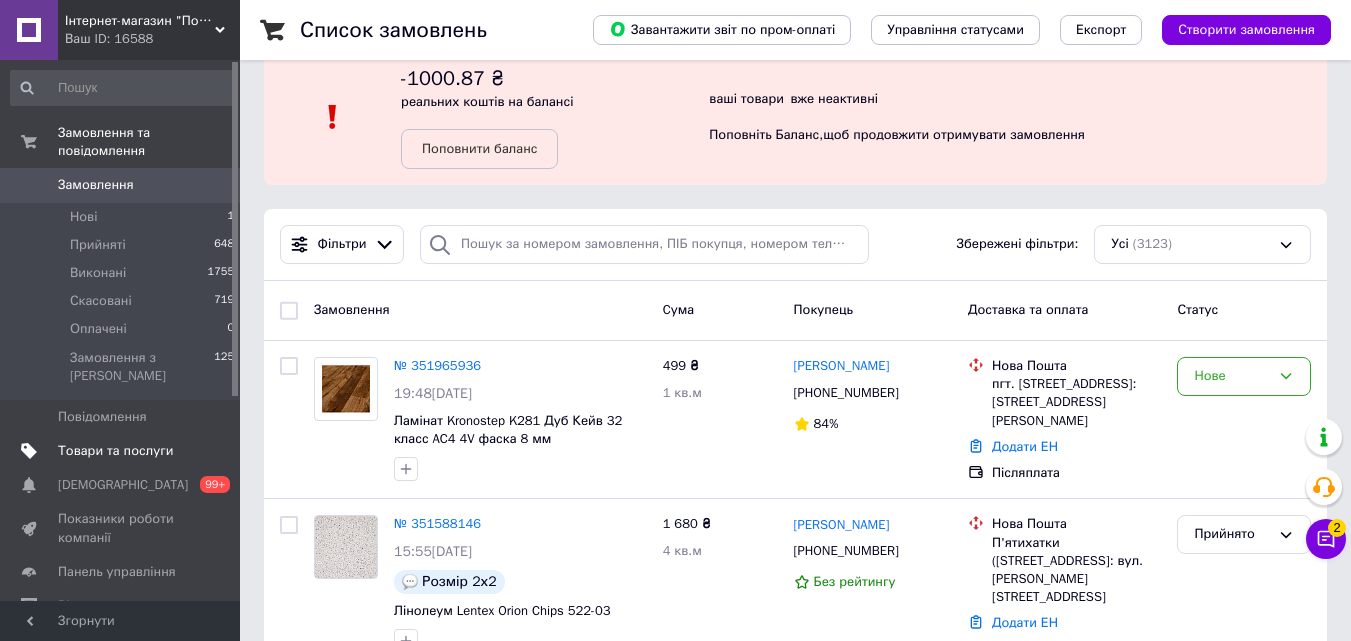 scroll, scrollTop: 0, scrollLeft: 0, axis: both 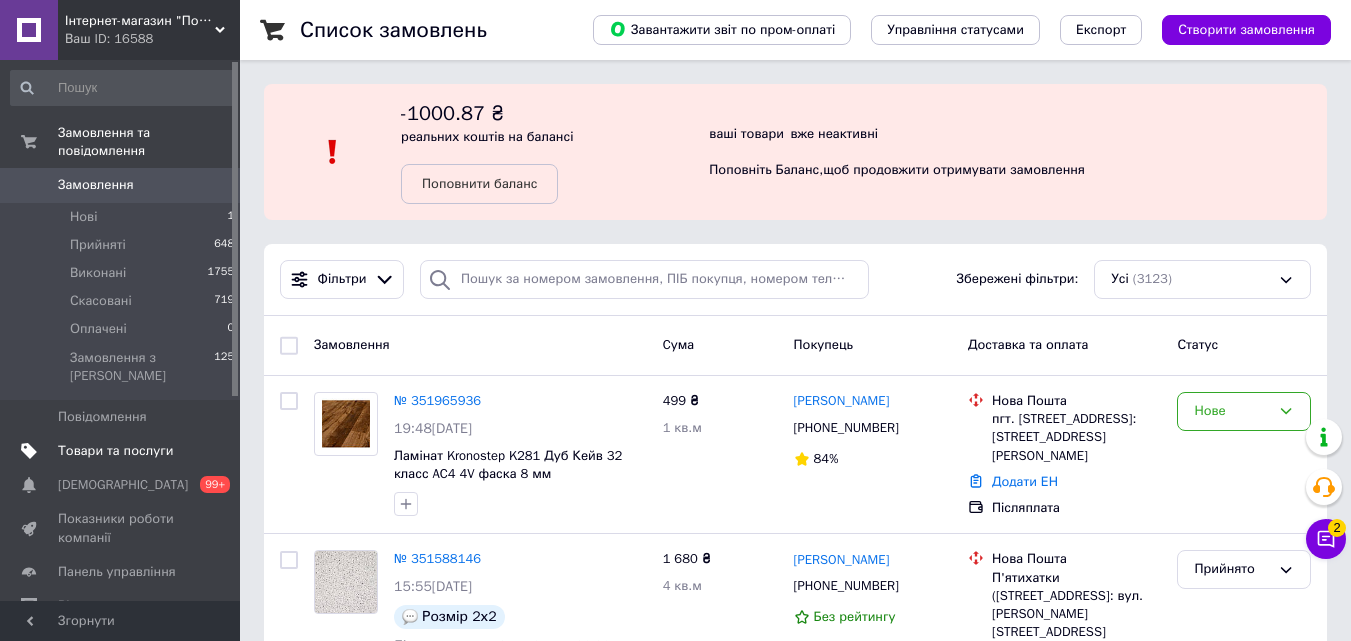 click on "Товари та послуги" at bounding box center [115, 451] 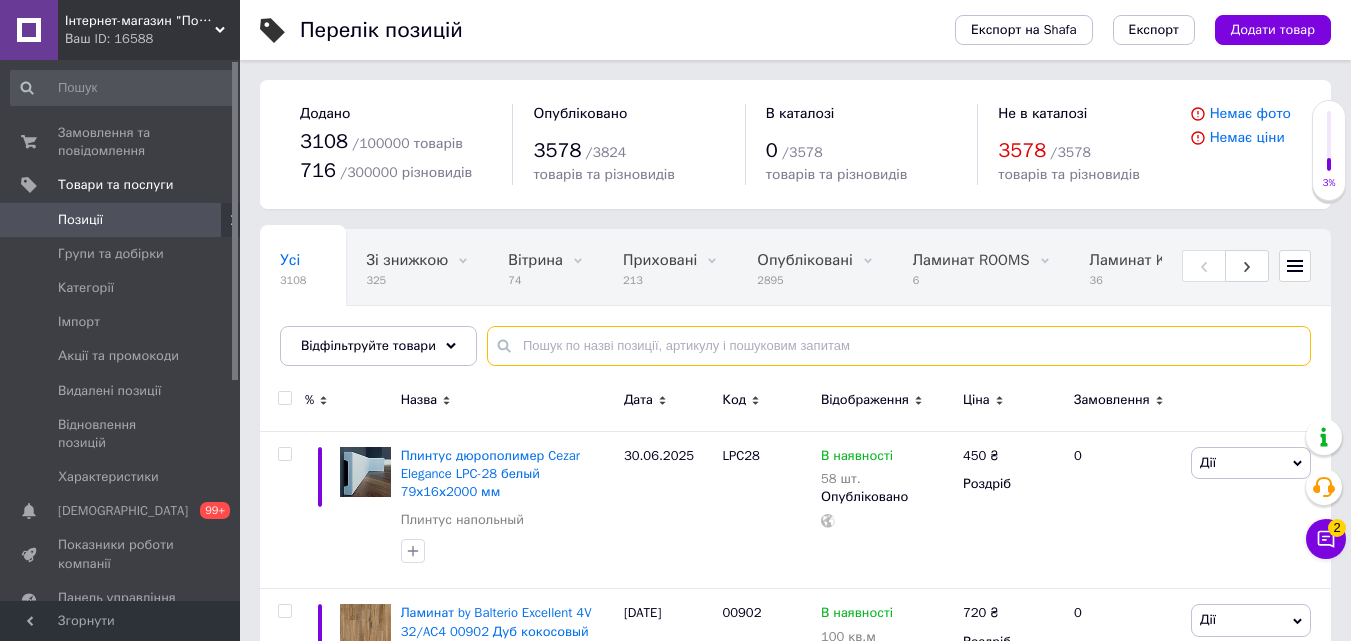 click at bounding box center [899, 346] 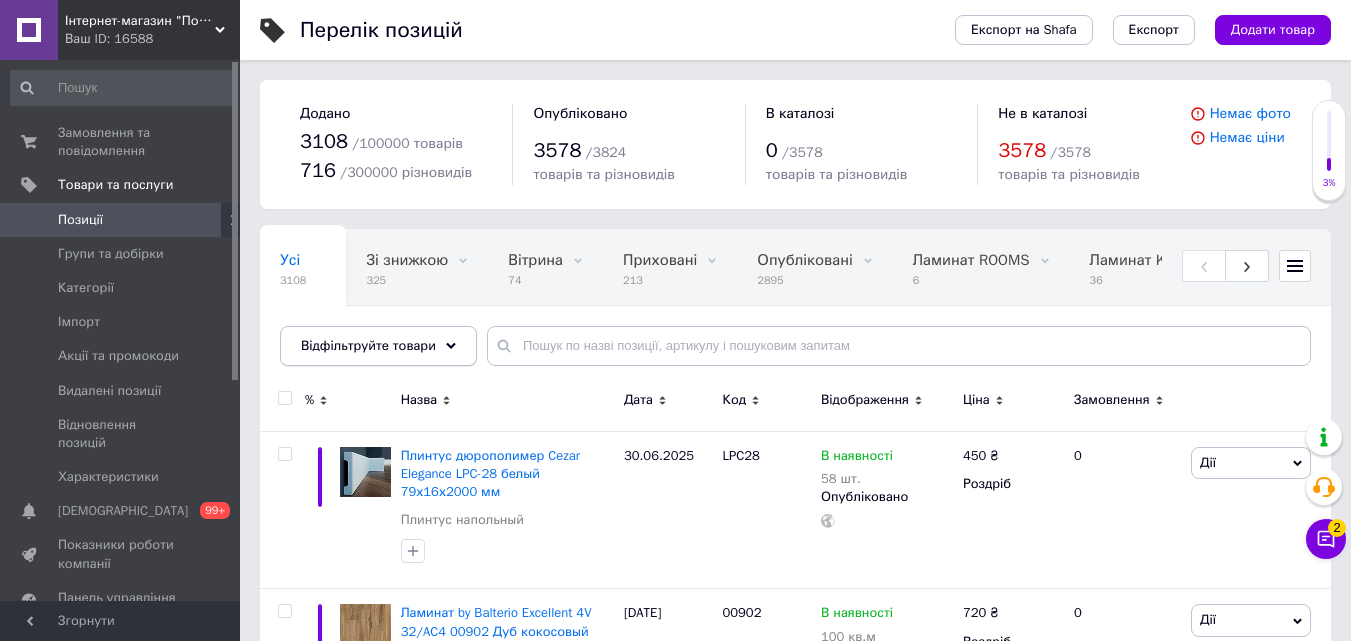 click on "Відфільтруйте товари" at bounding box center (378, 346) 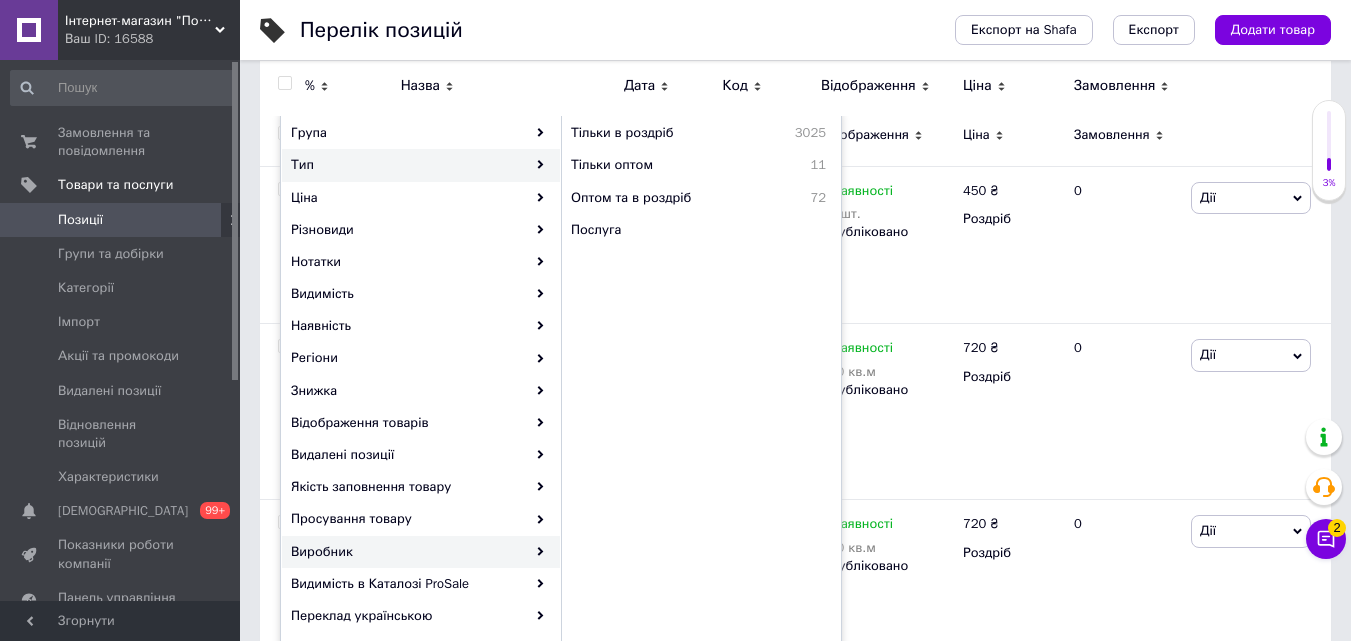 scroll, scrollTop: 300, scrollLeft: 0, axis: vertical 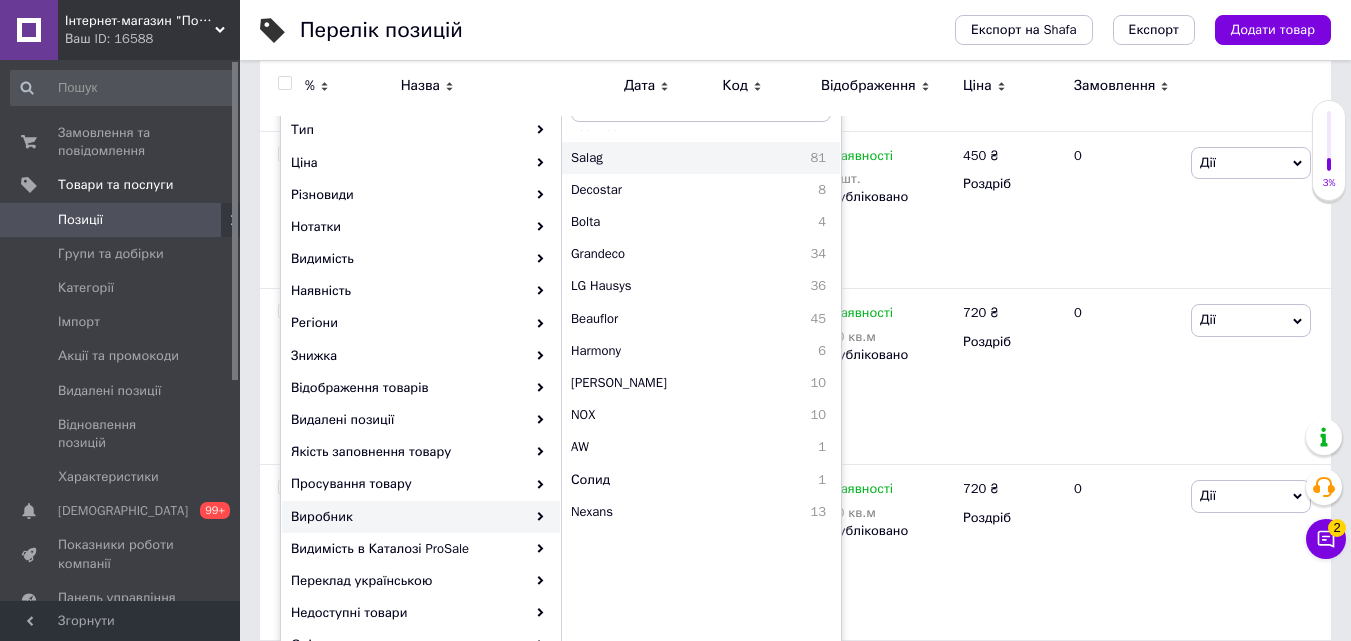 click on "Salag" at bounding box center [641, 158] 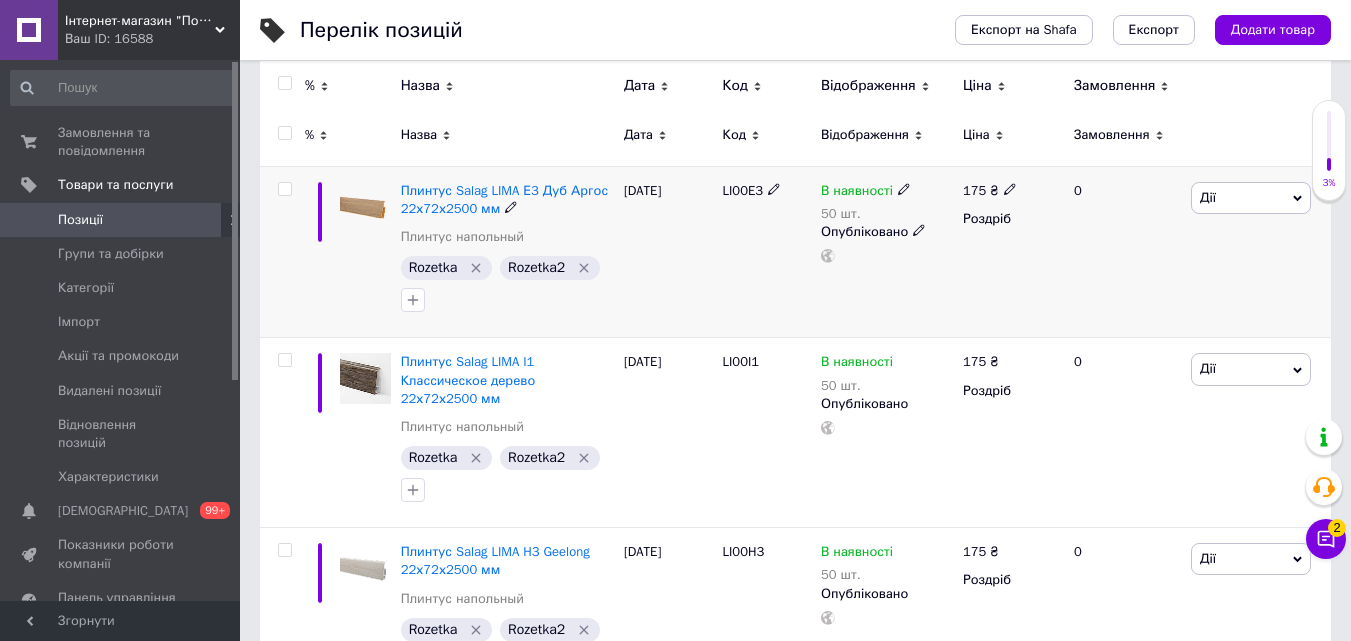 scroll, scrollTop: 100, scrollLeft: 0, axis: vertical 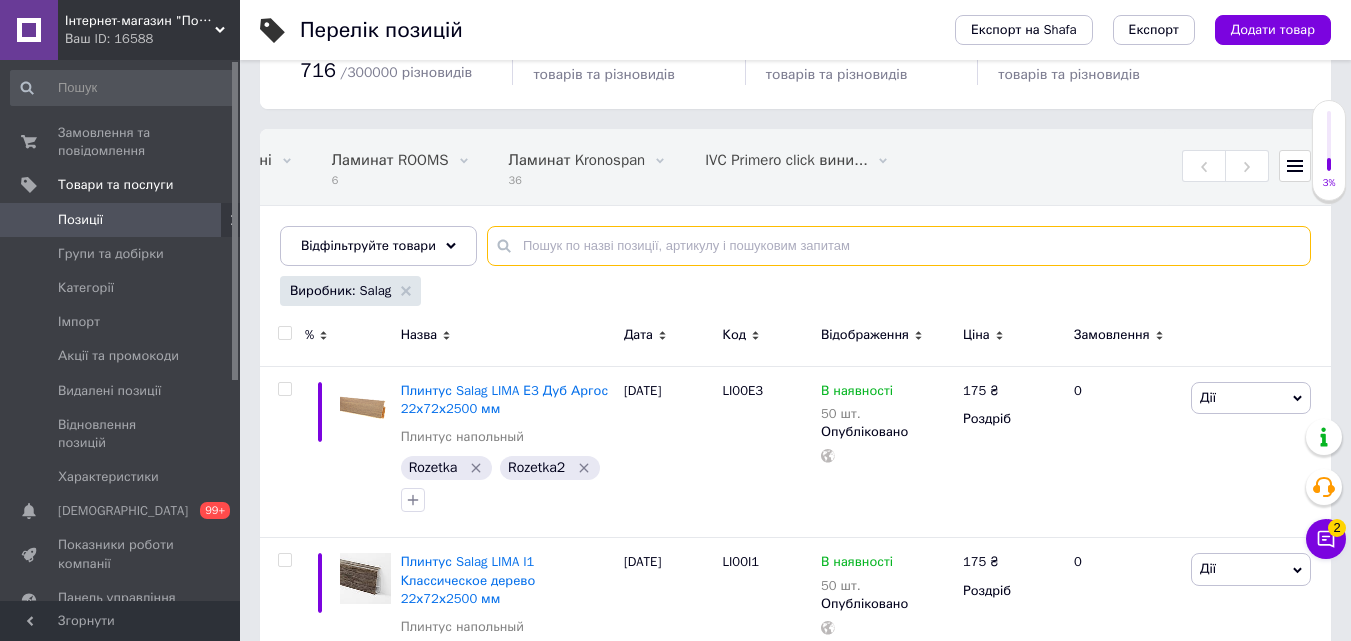 click at bounding box center [899, 246] 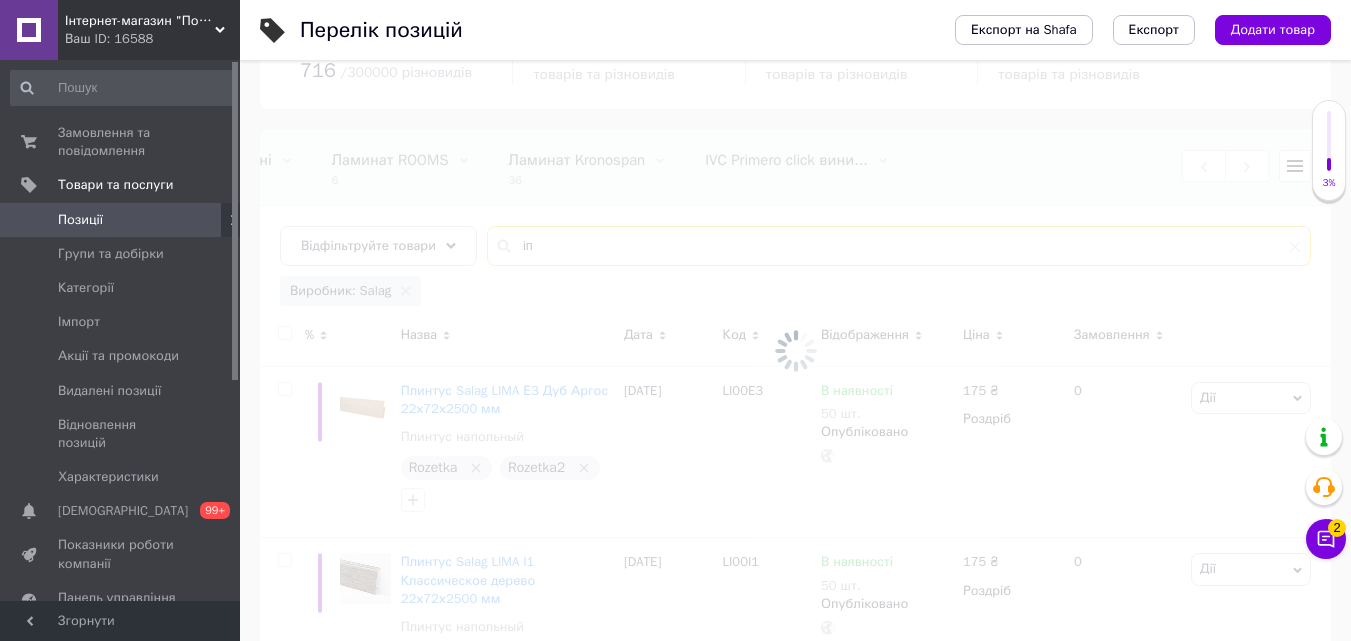 type on "і" 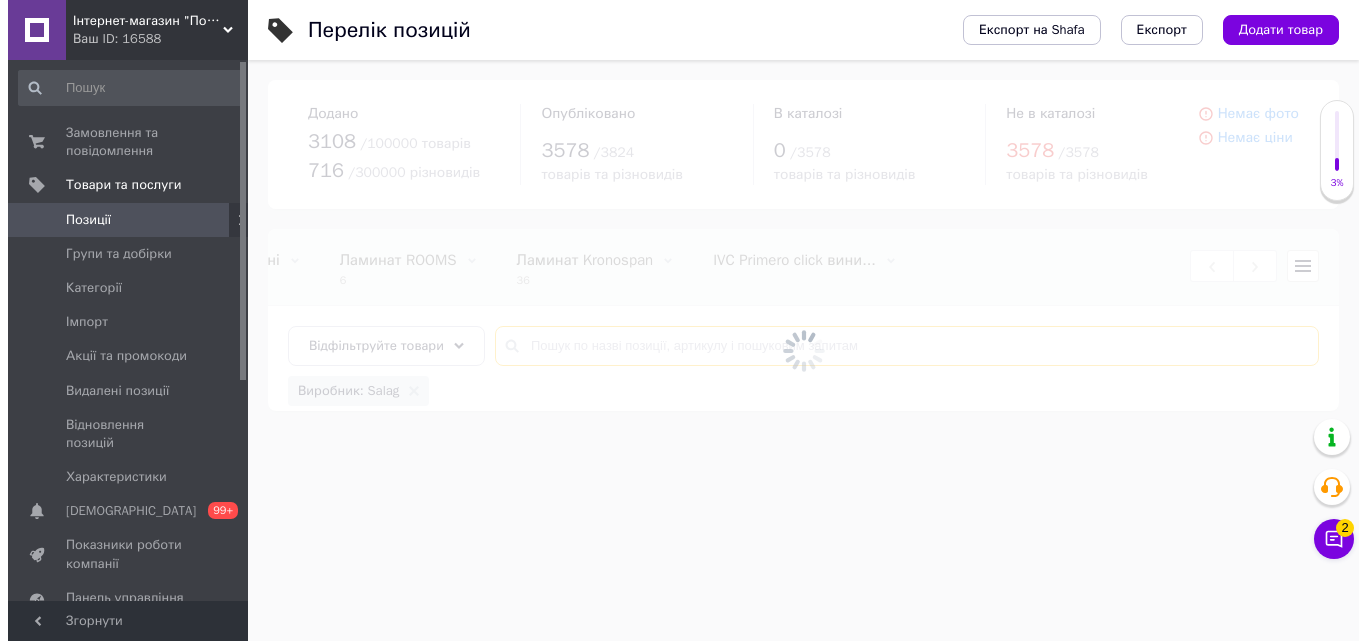 scroll, scrollTop: 0, scrollLeft: 0, axis: both 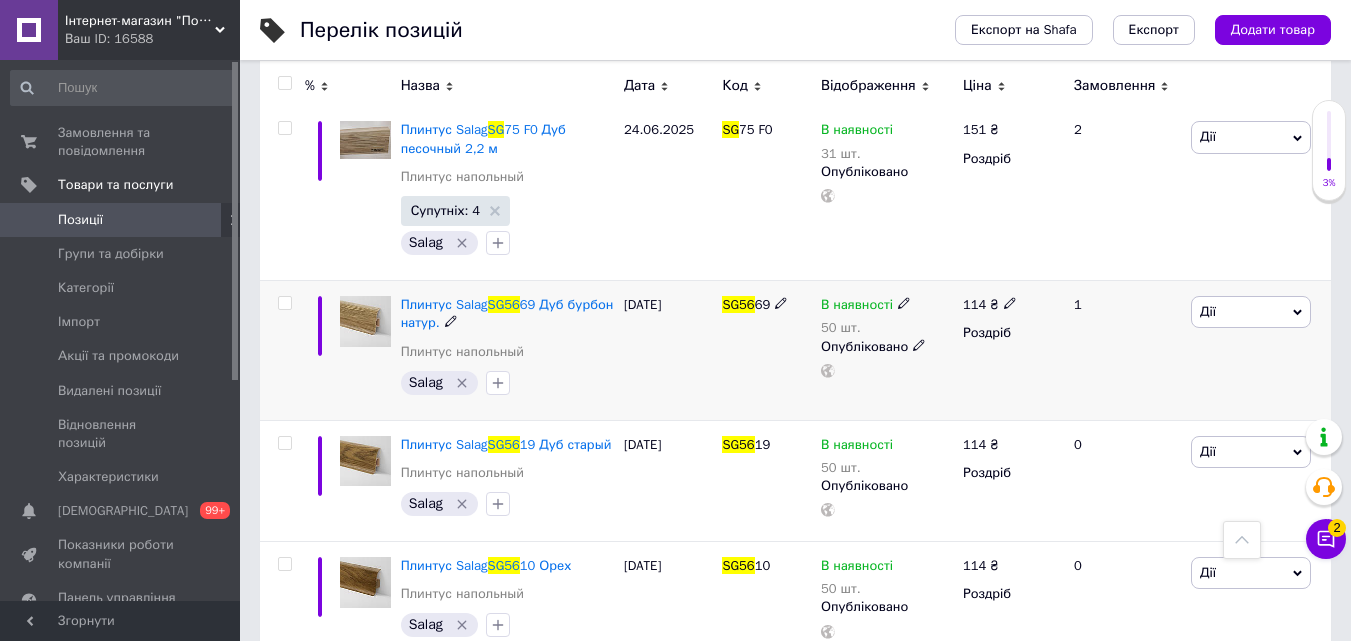 type on "sg 56" 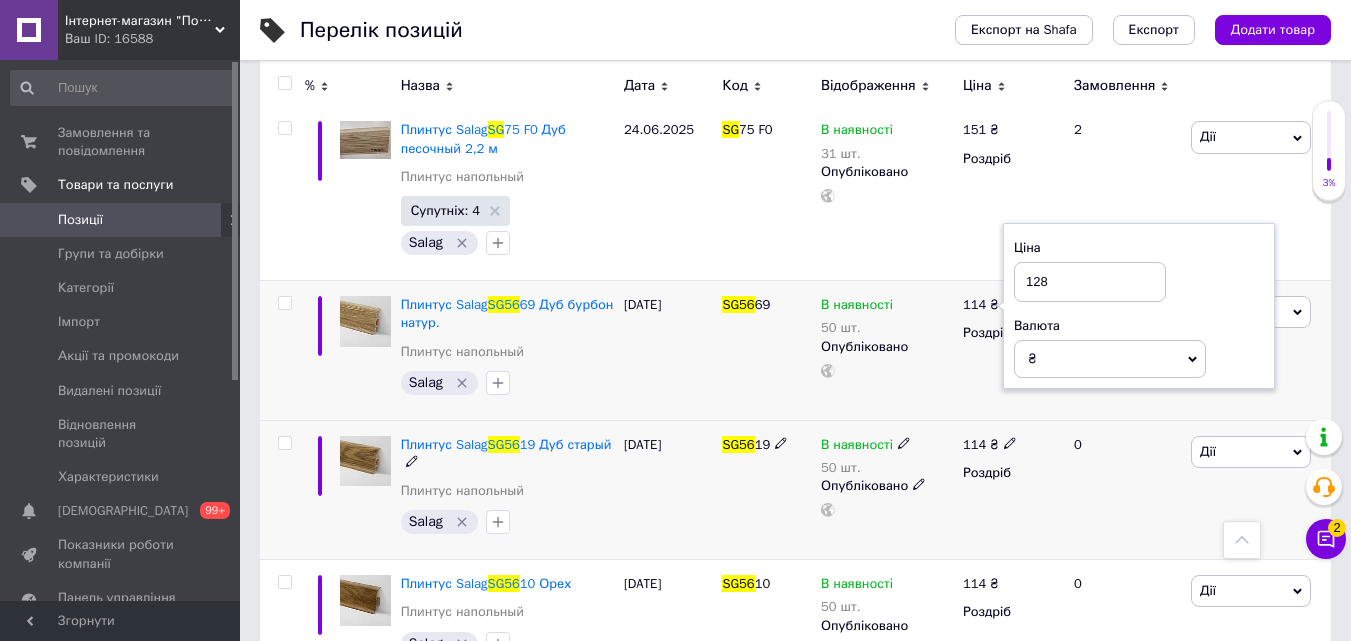 type on "128" 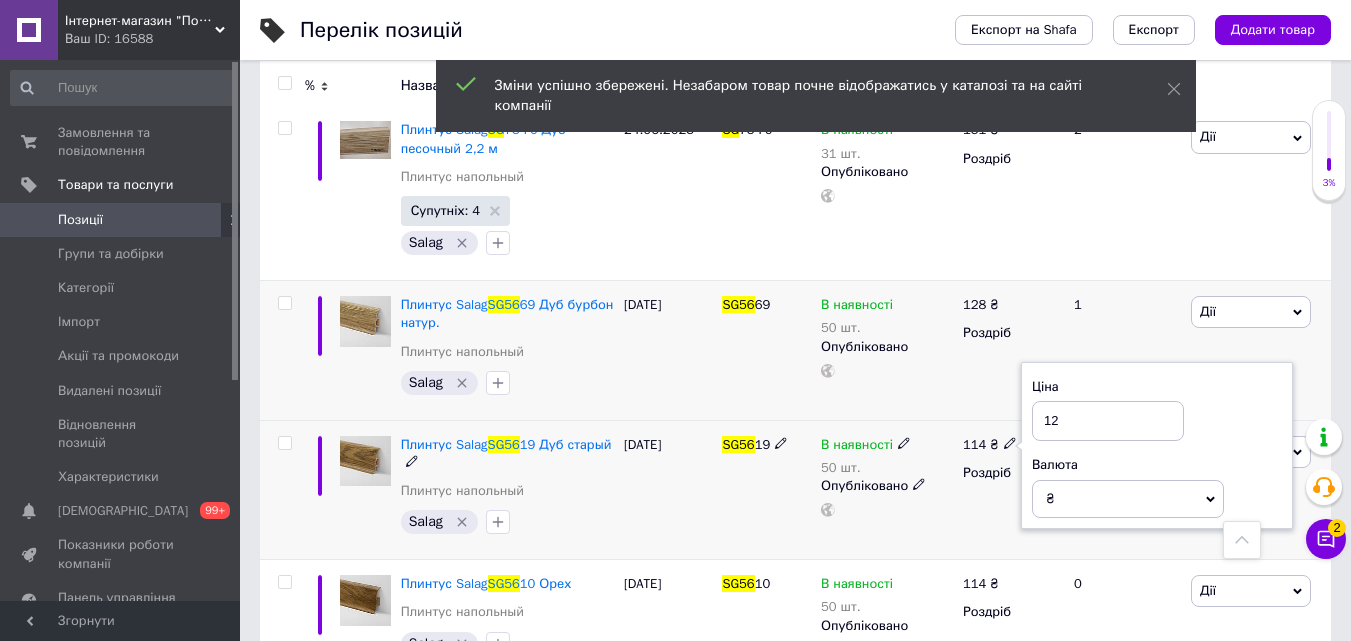 type on "128" 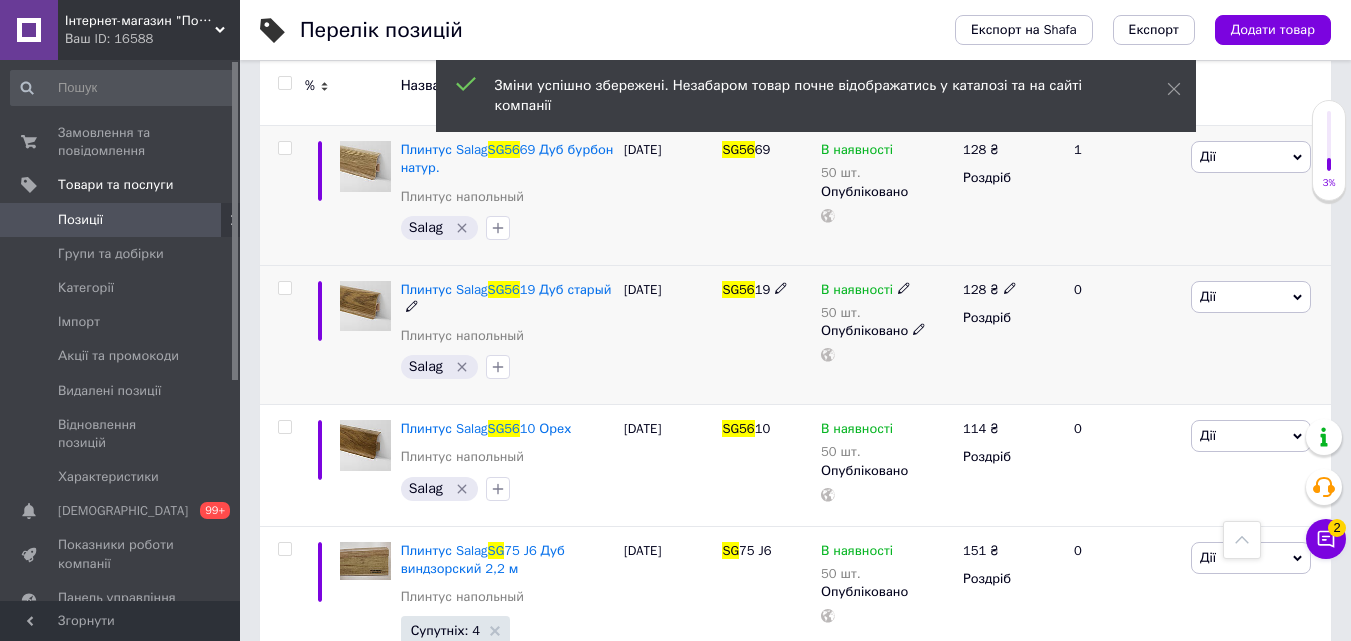 scroll, scrollTop: 700, scrollLeft: 0, axis: vertical 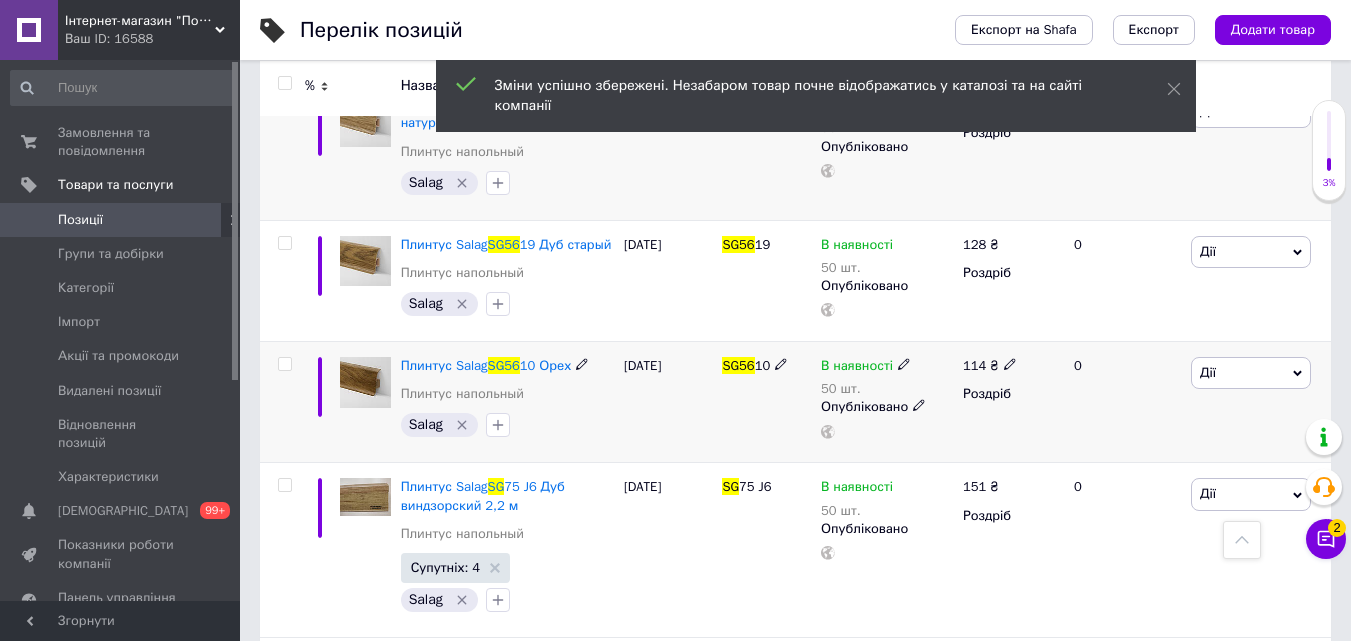 click 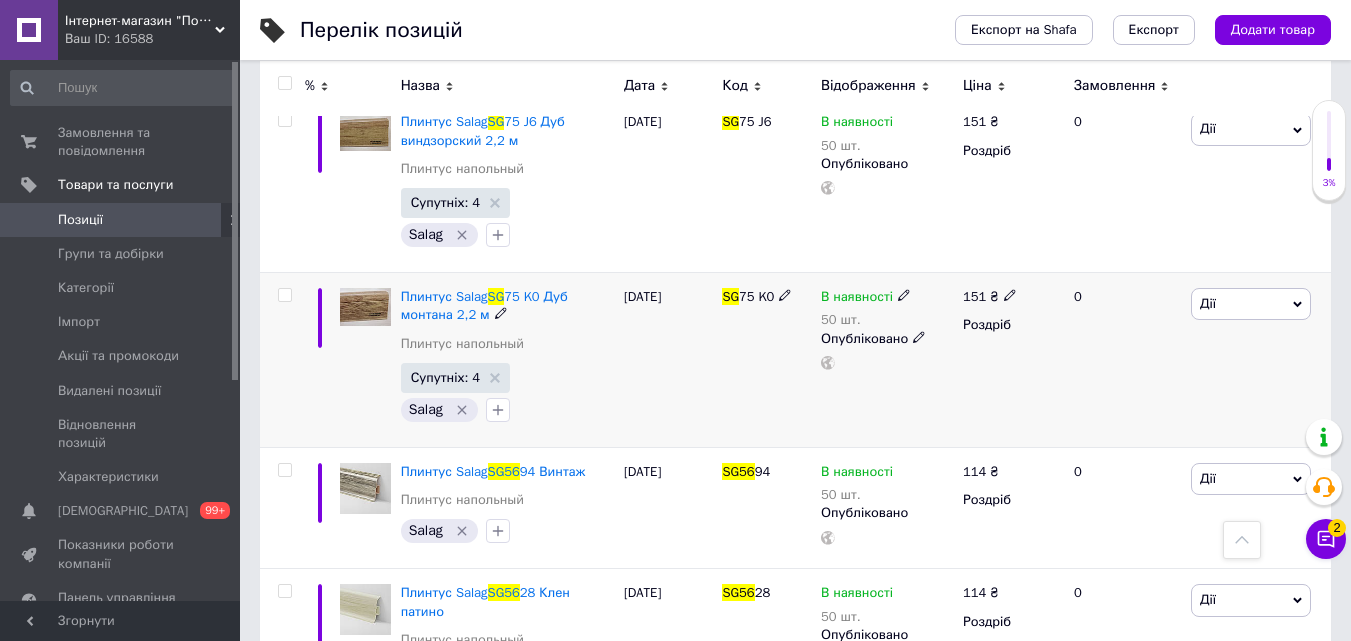 scroll, scrollTop: 1200, scrollLeft: 0, axis: vertical 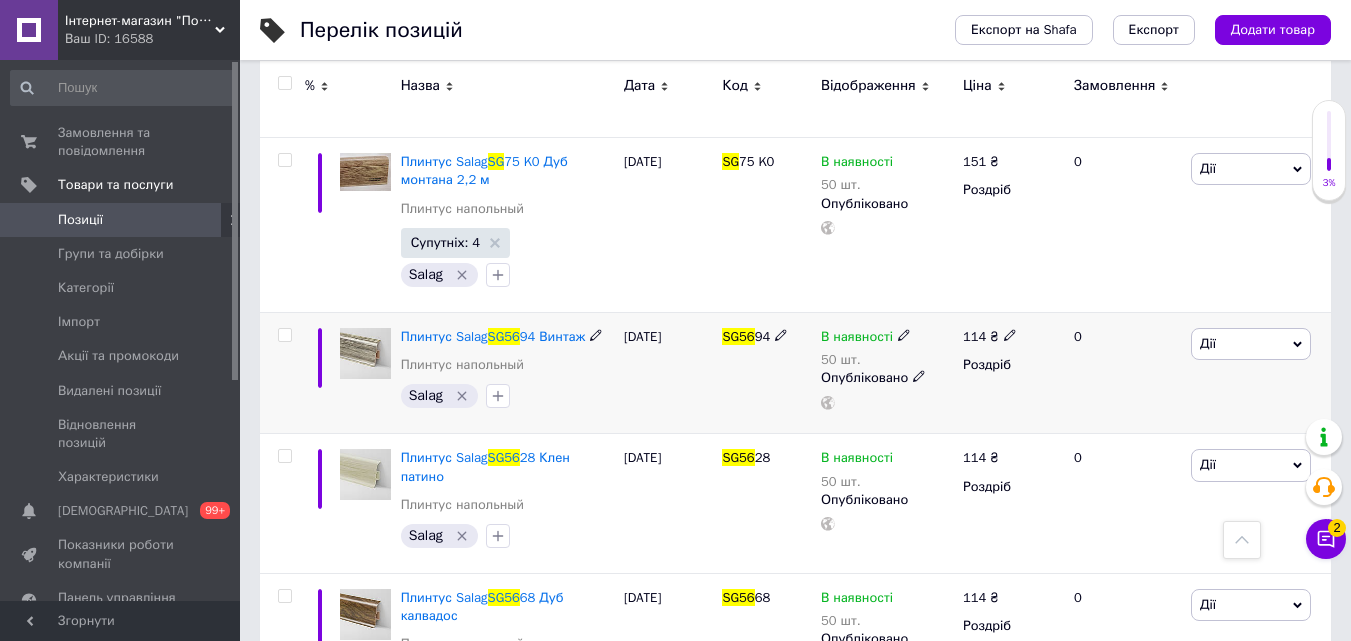 type on "128" 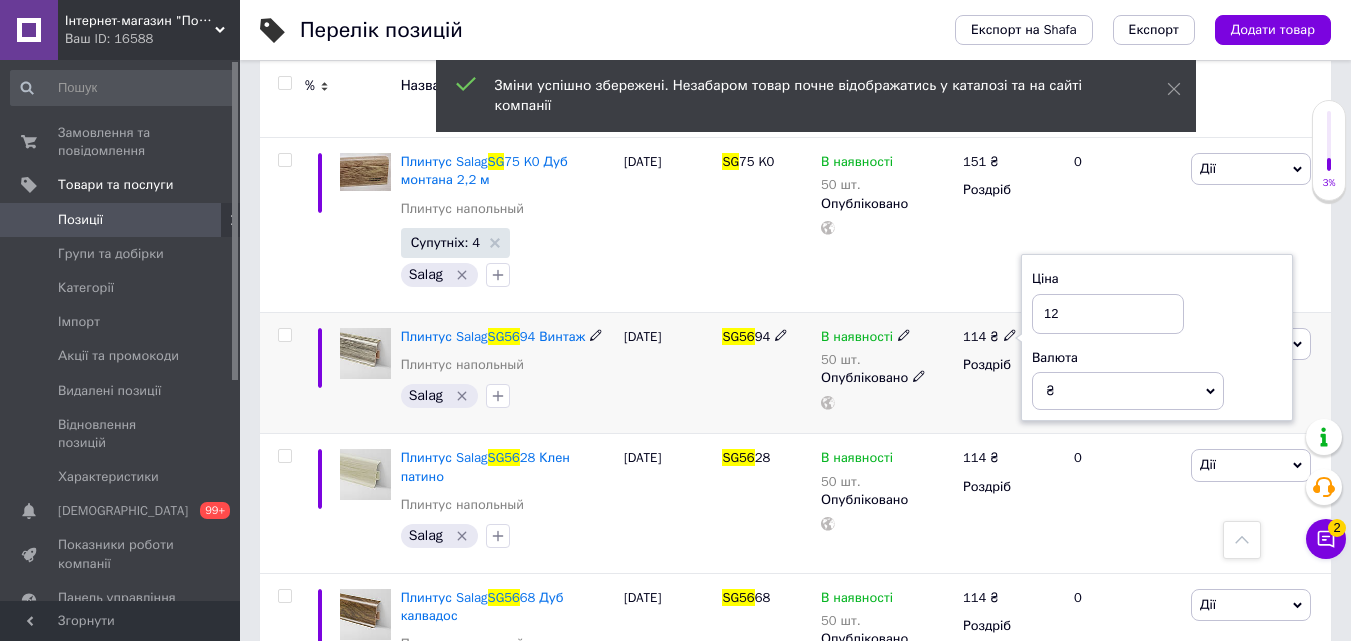 type on "128" 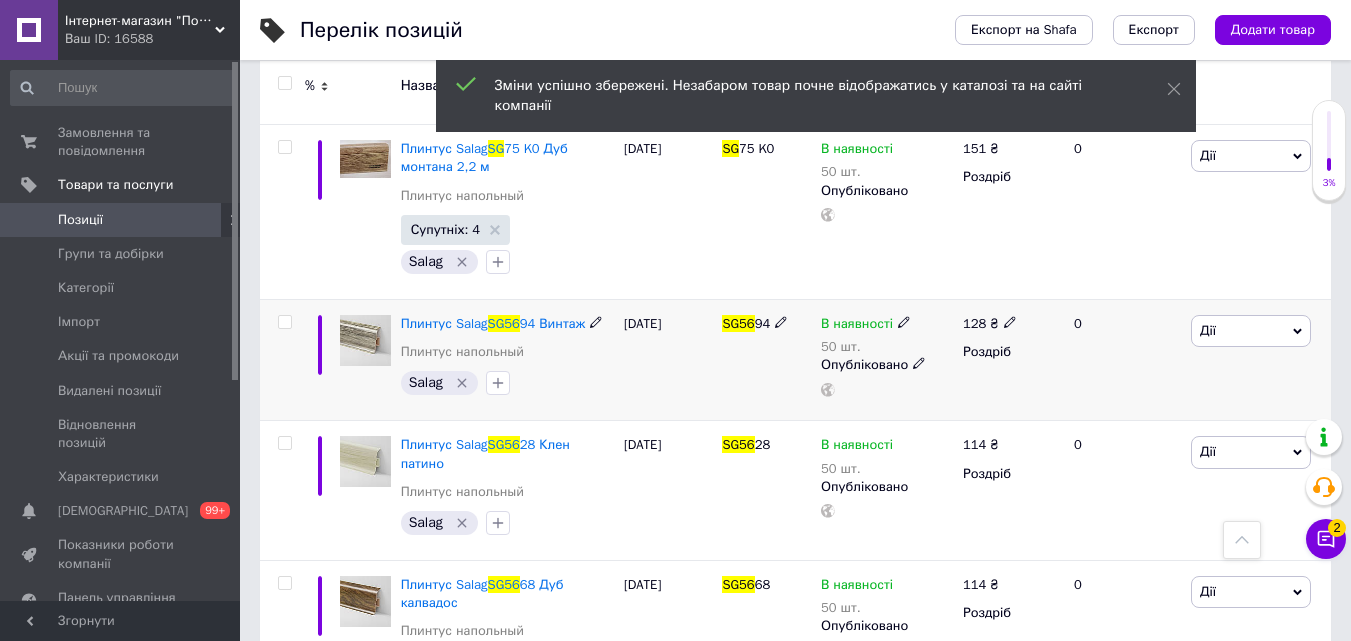 scroll, scrollTop: 1300, scrollLeft: 0, axis: vertical 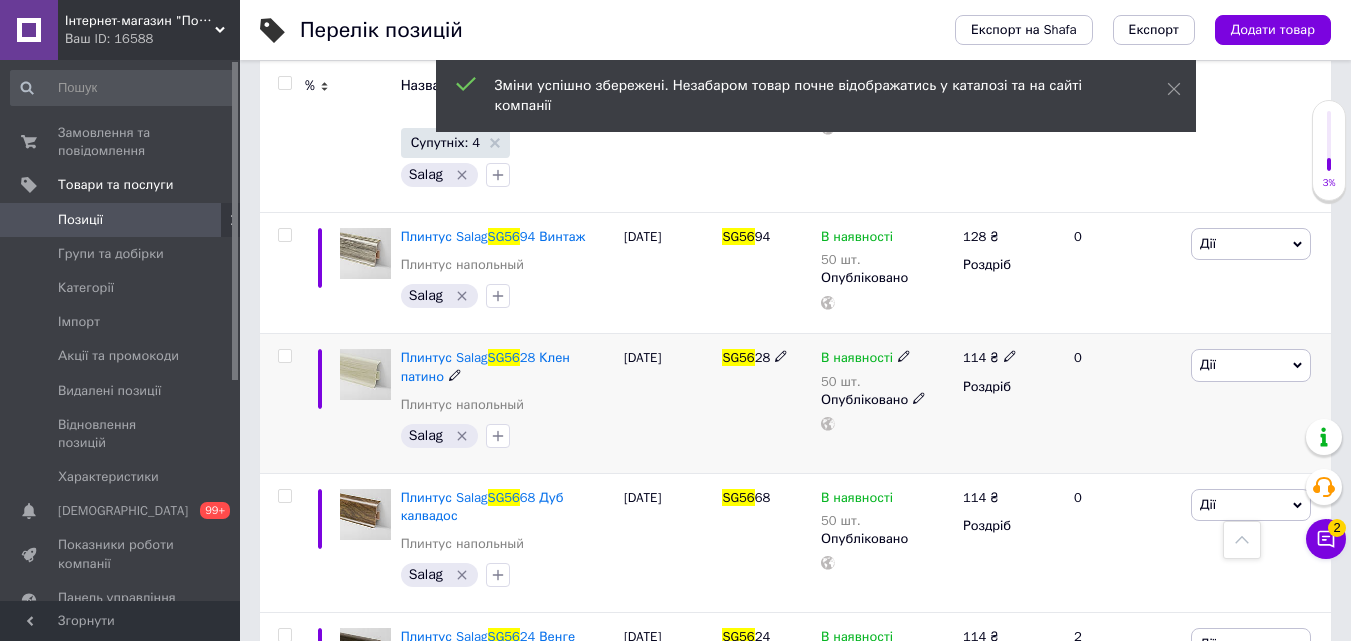 click 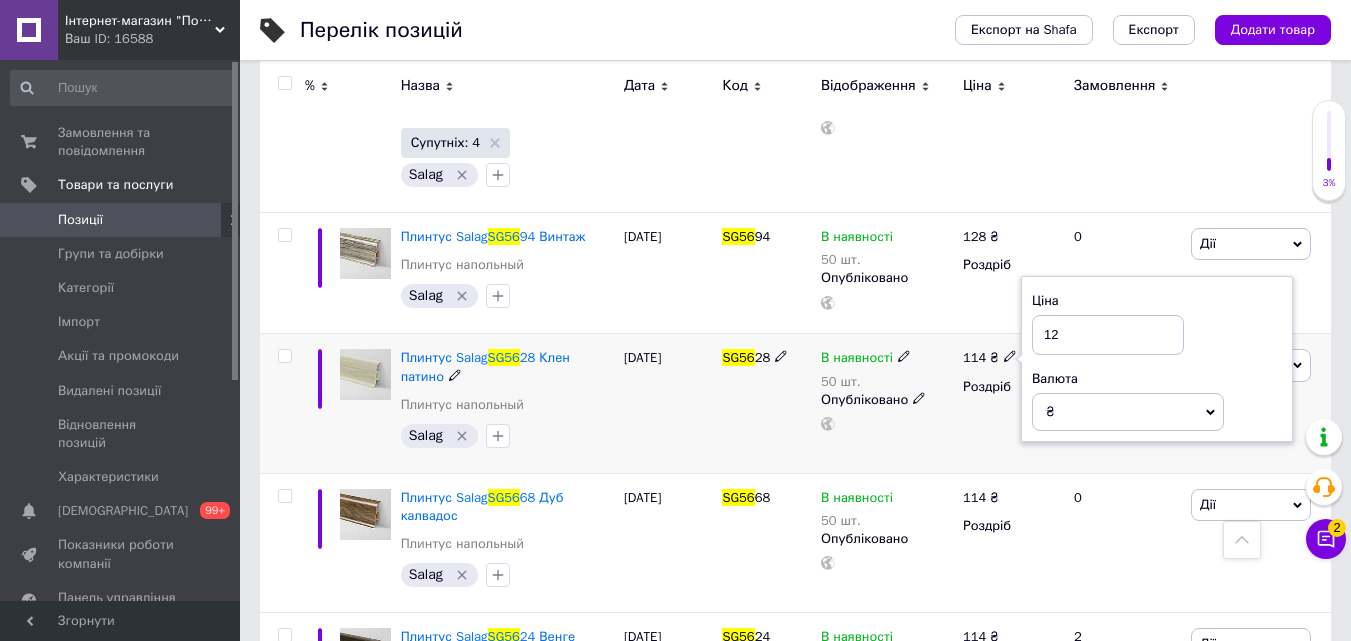 type on "128" 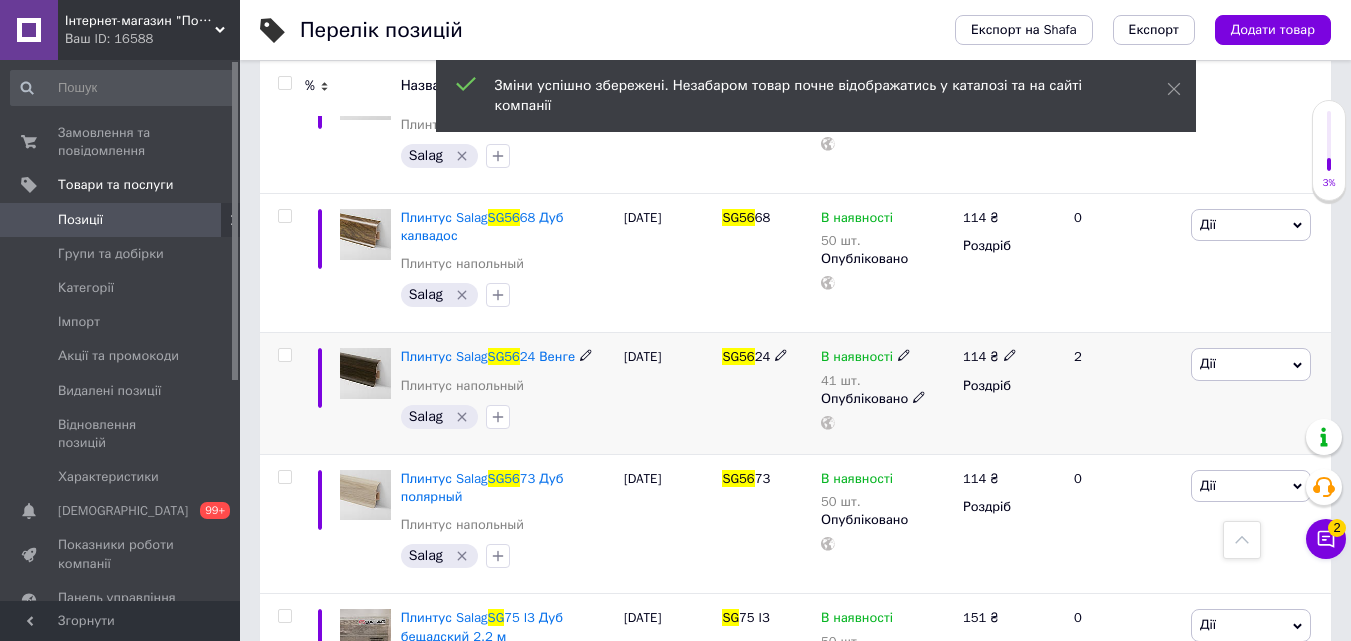 scroll, scrollTop: 1600, scrollLeft: 0, axis: vertical 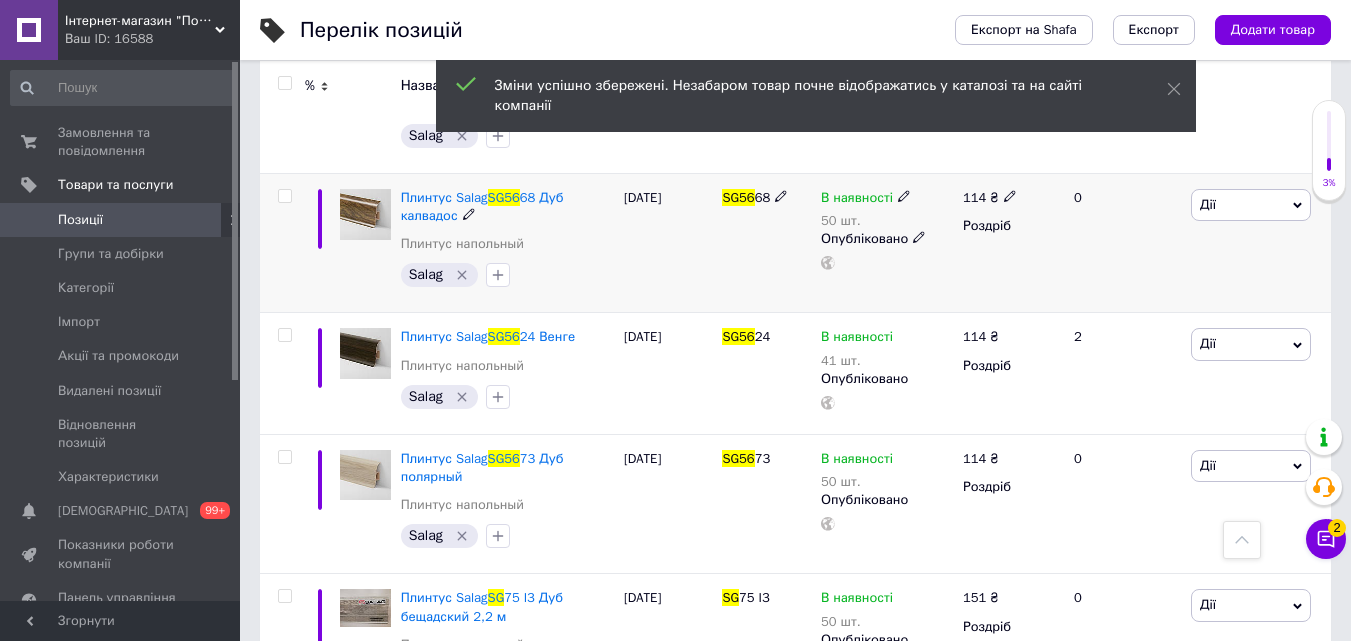 click on "114   ₴" at bounding box center [1010, 198] 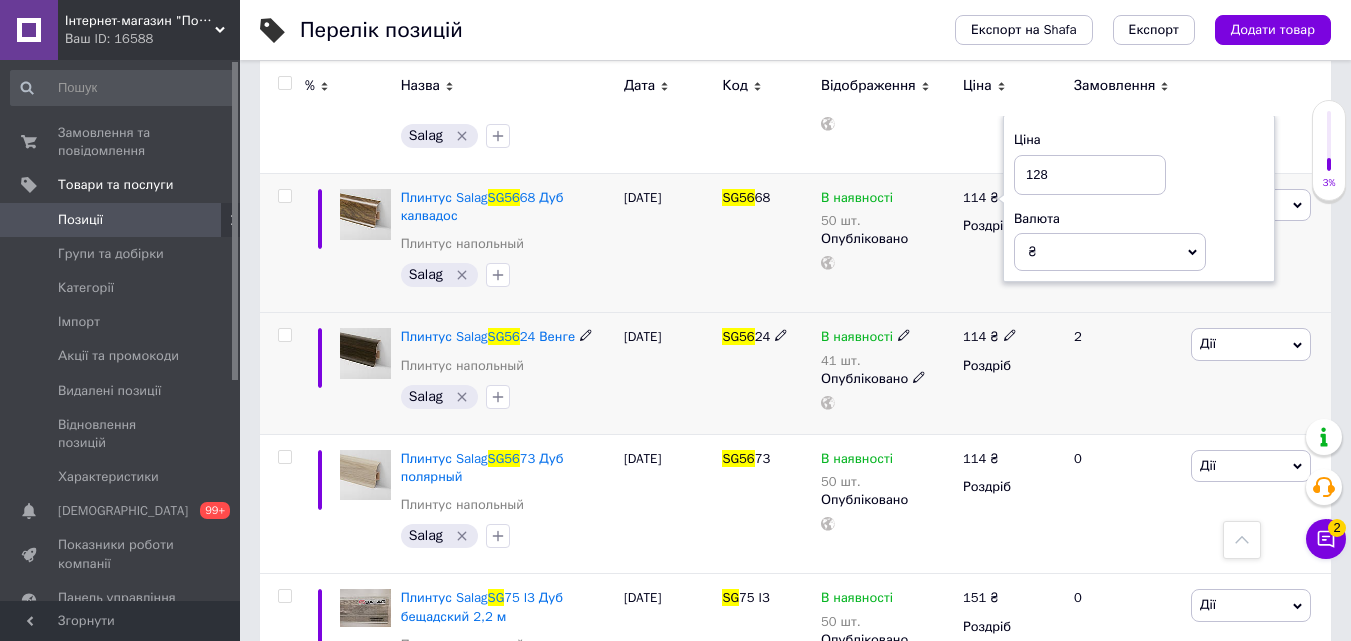 type on "128" 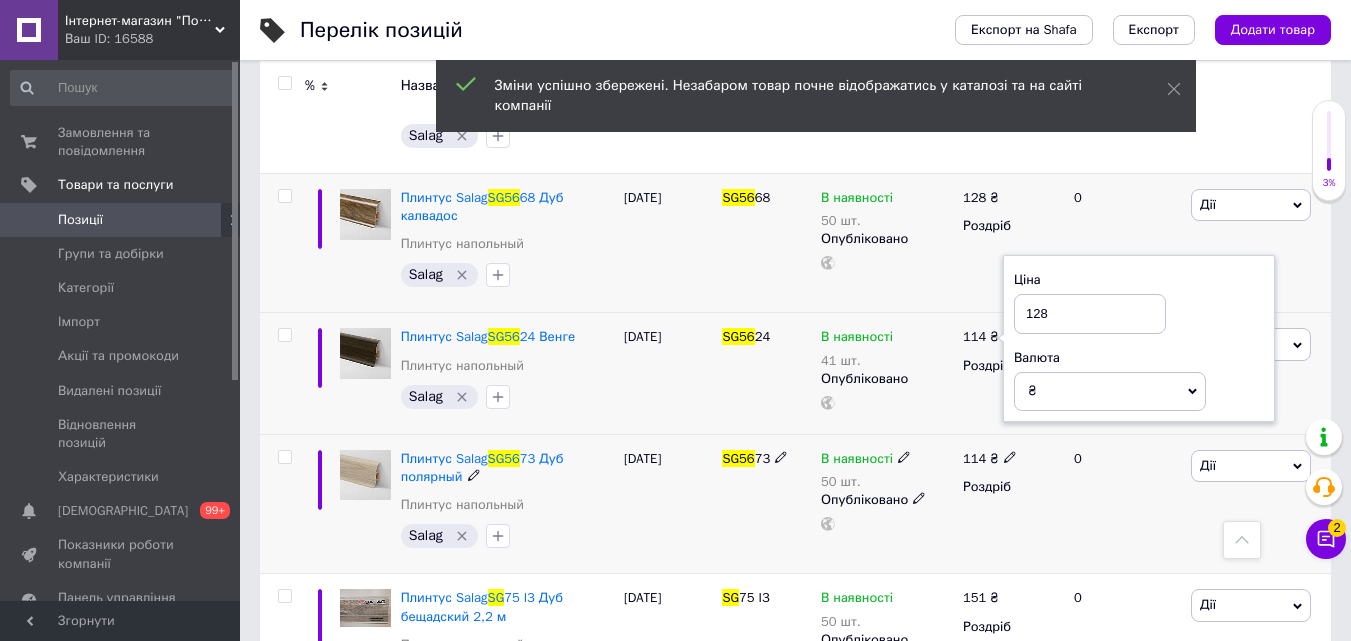 click 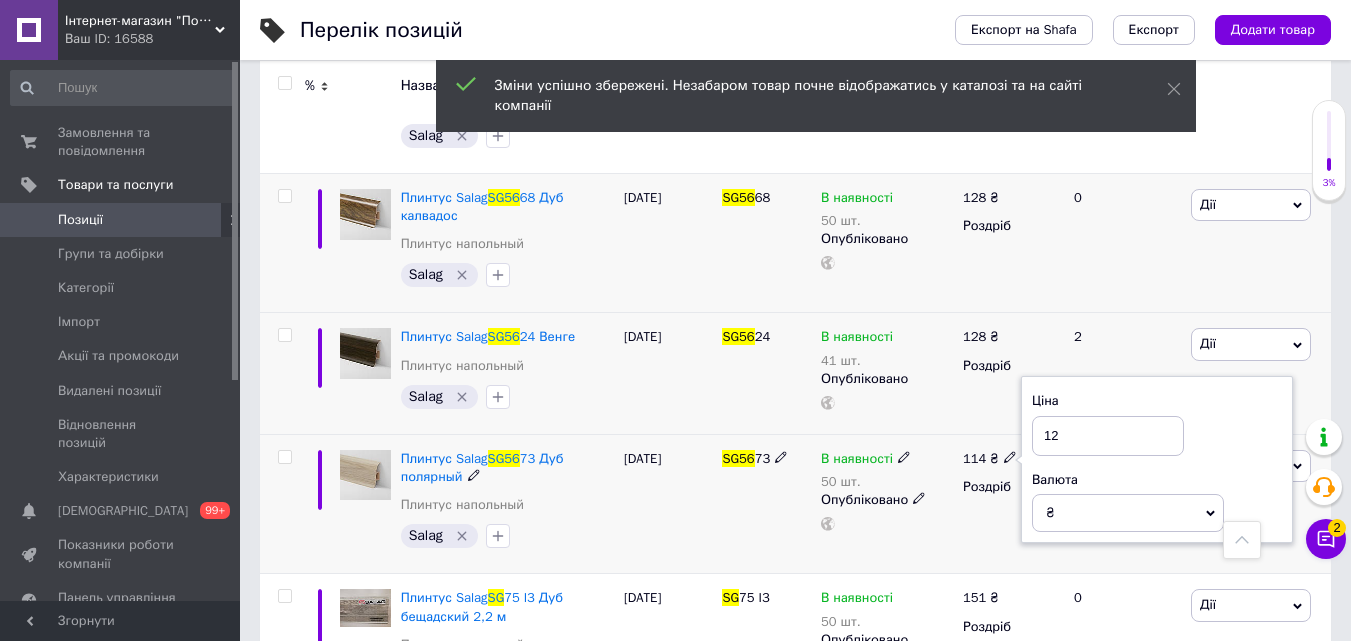 type on "128" 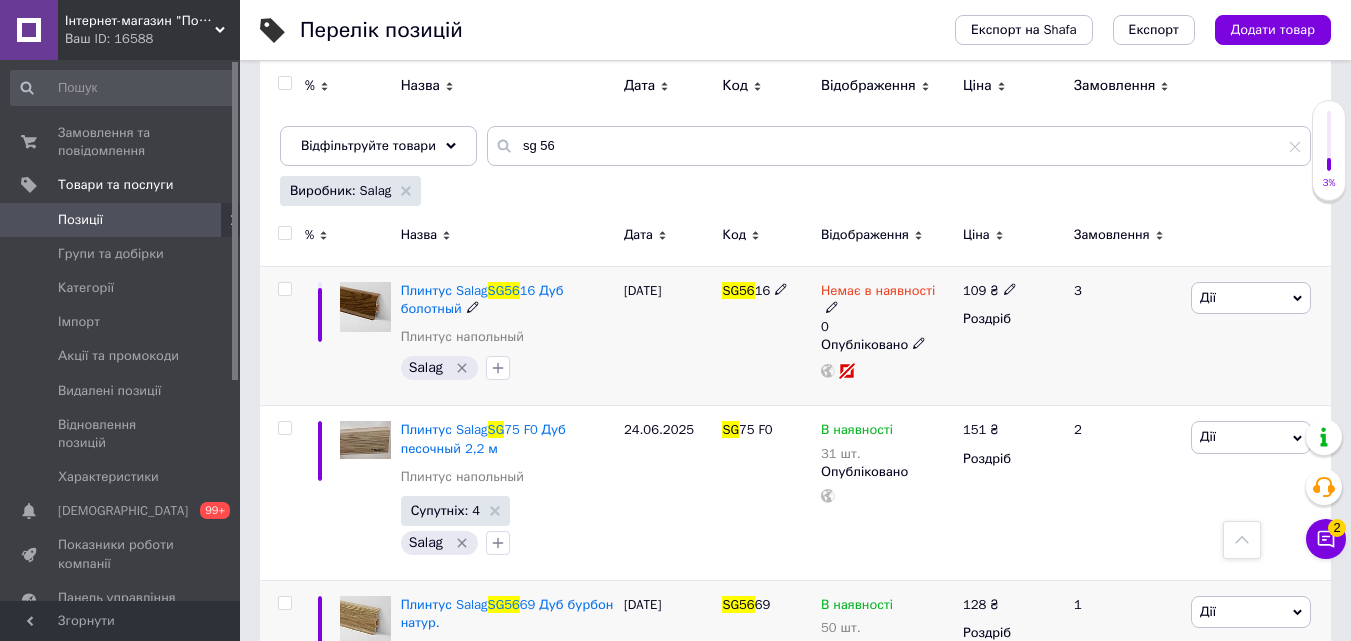 scroll, scrollTop: 0, scrollLeft: 0, axis: both 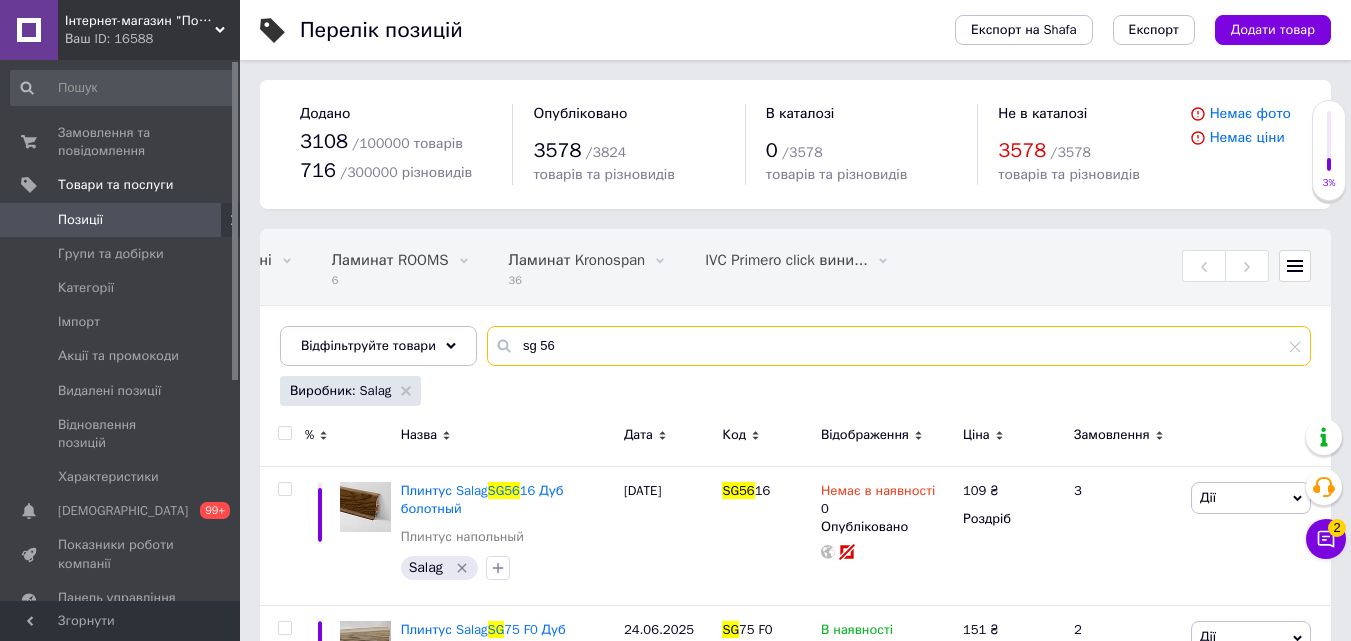 click on "sg 56" at bounding box center (899, 346) 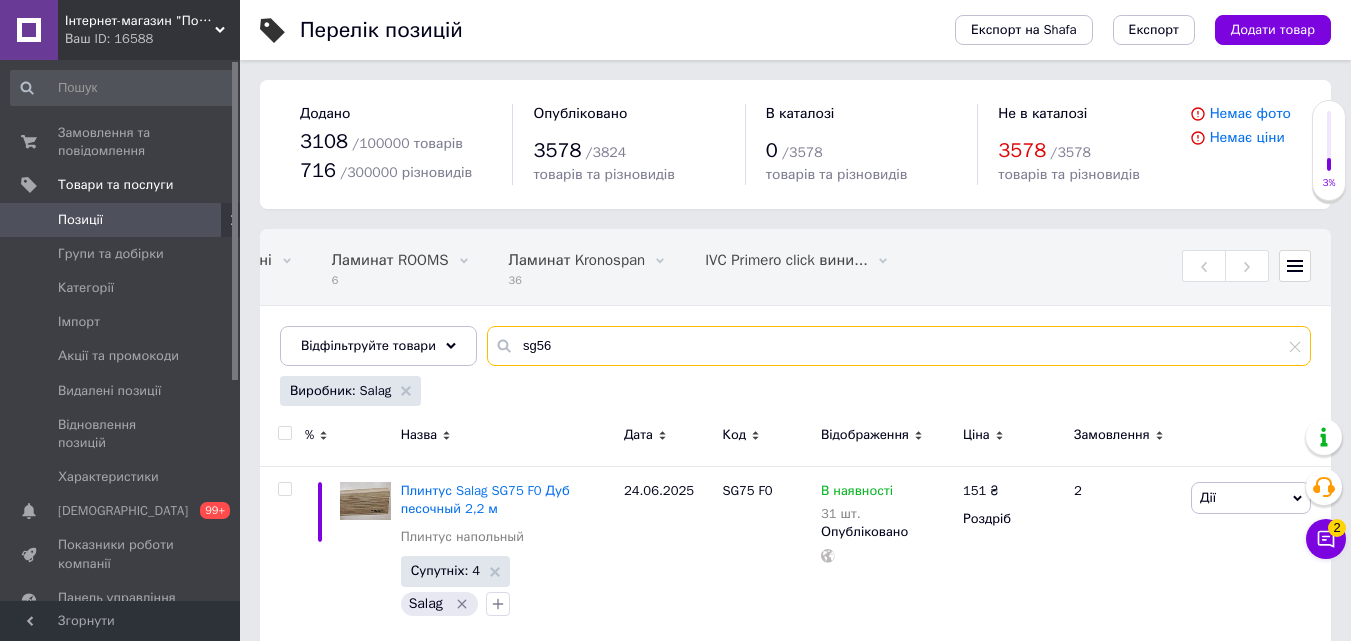 type on "sg56" 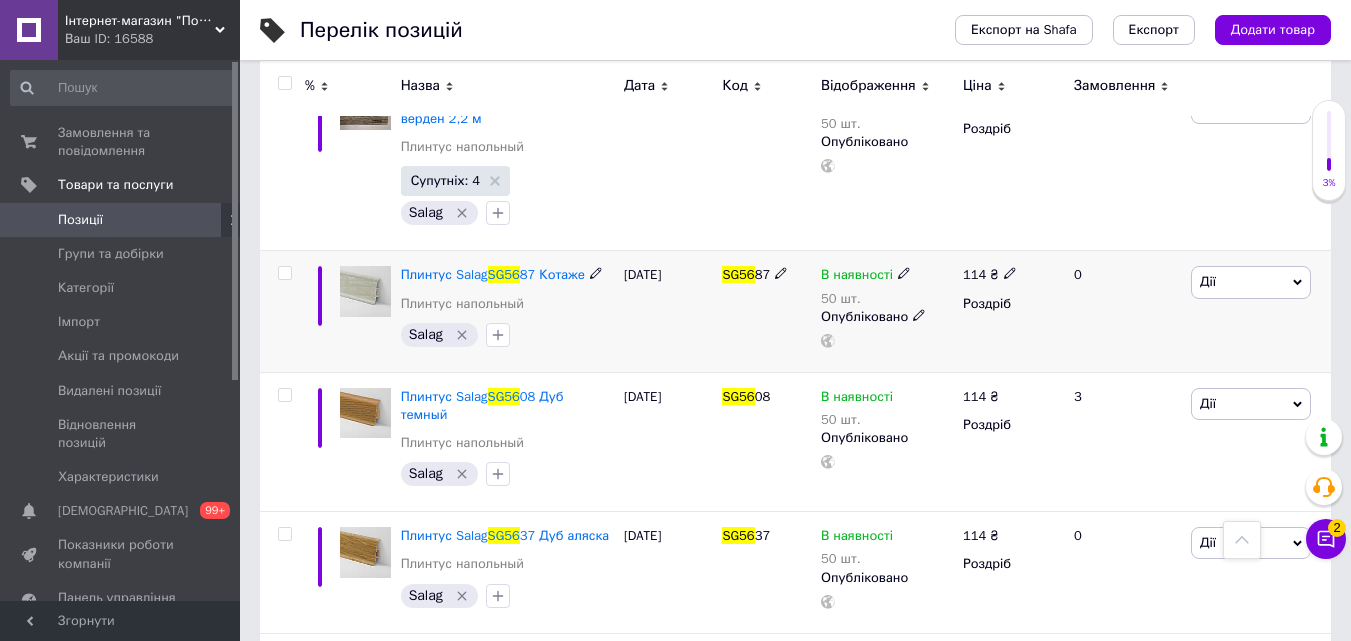 scroll, scrollTop: 600, scrollLeft: 0, axis: vertical 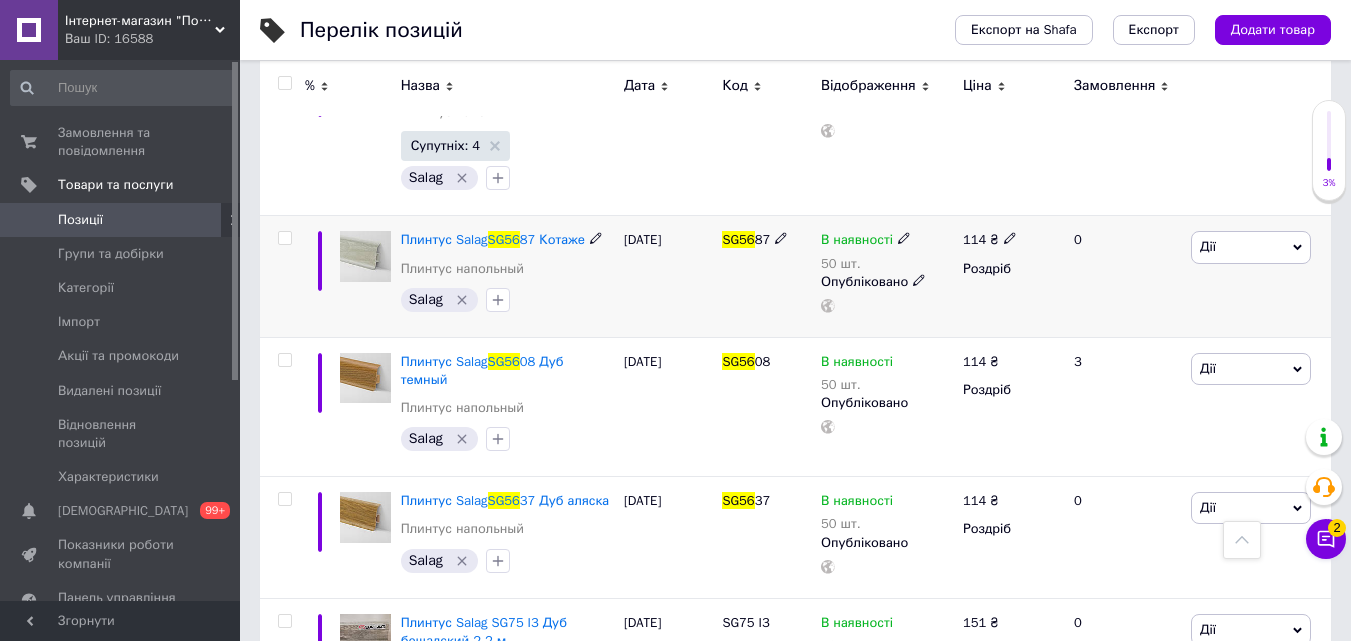 click 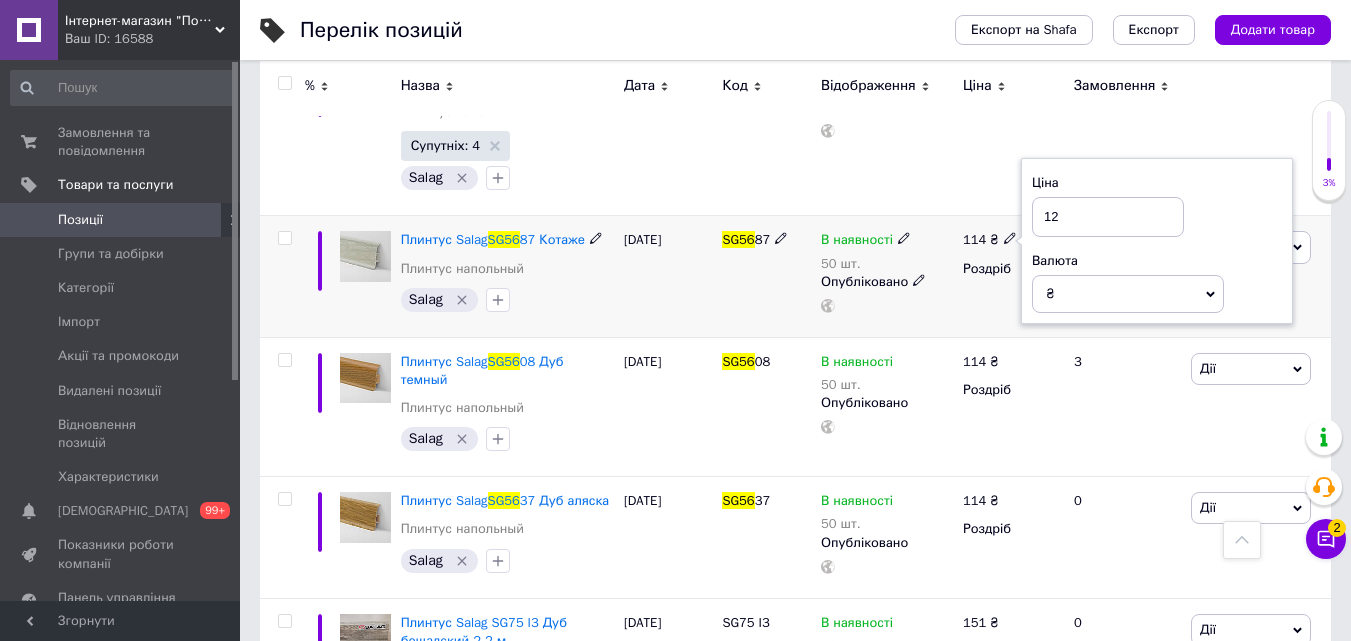 type on "128" 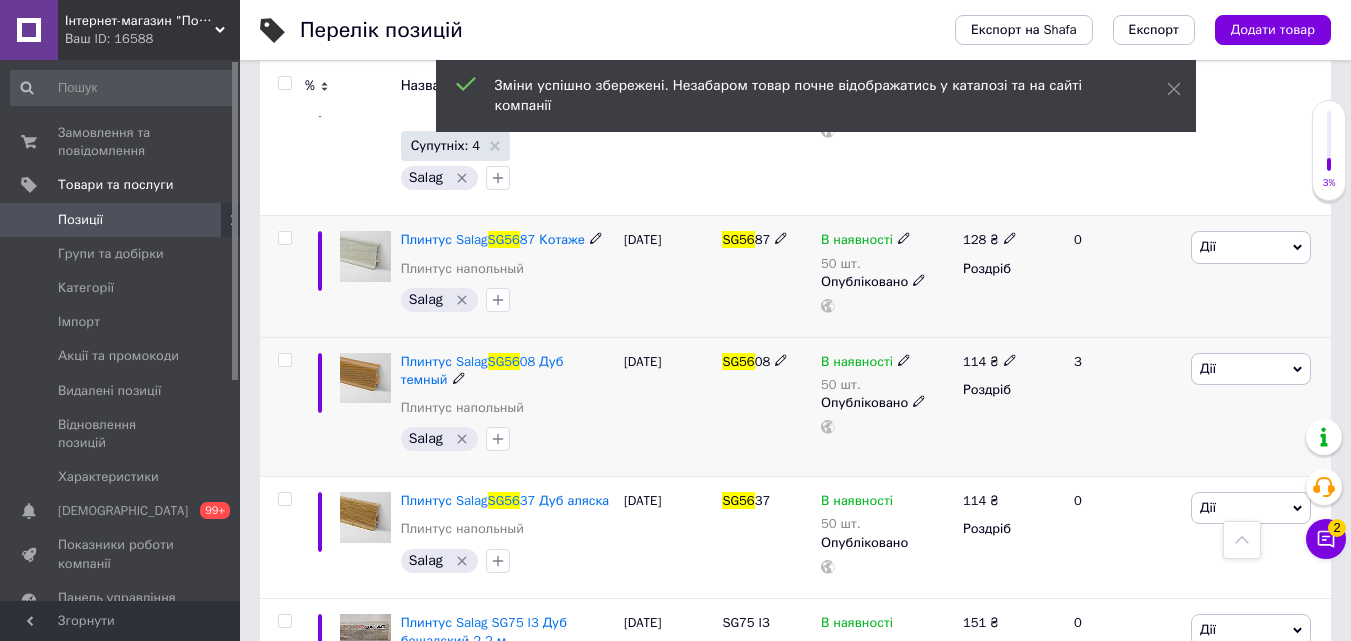 click 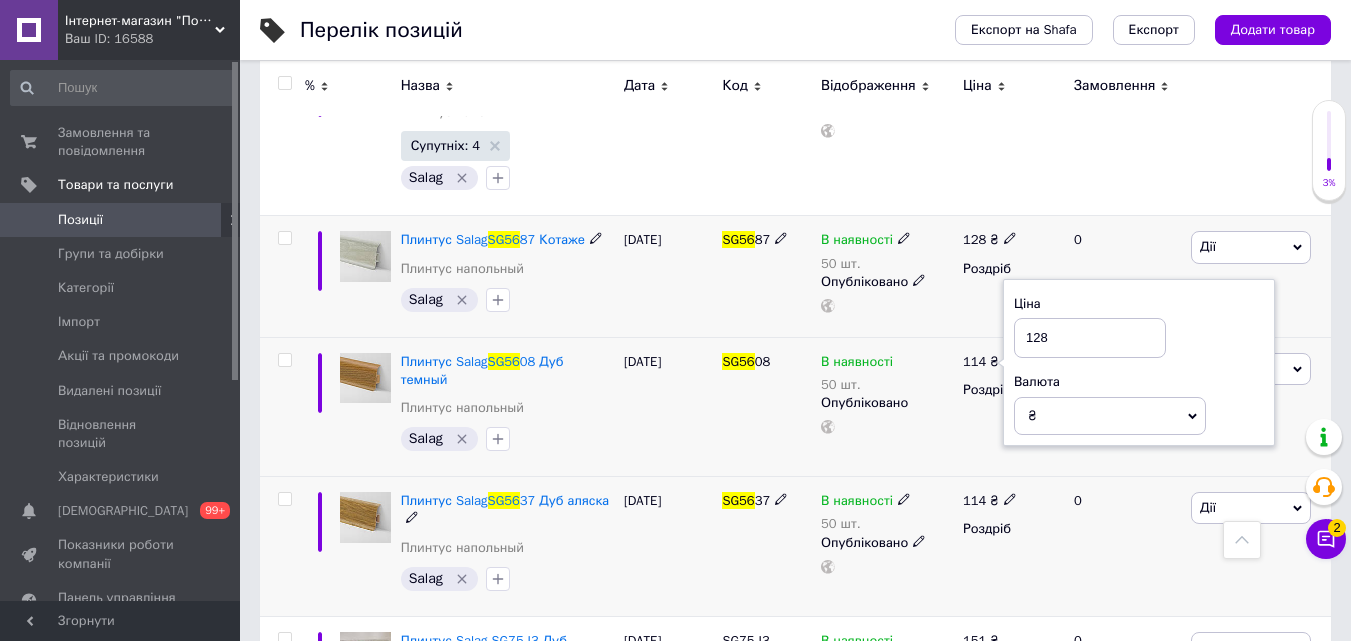 type on "128" 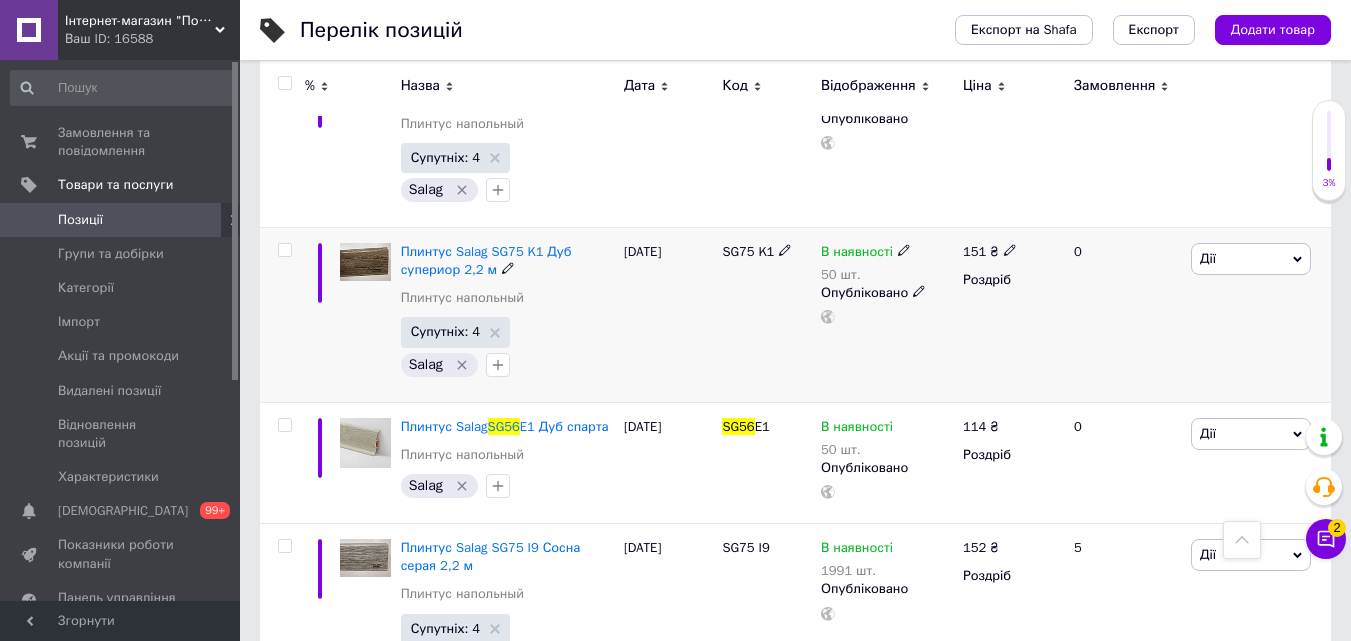 scroll, scrollTop: 1500, scrollLeft: 0, axis: vertical 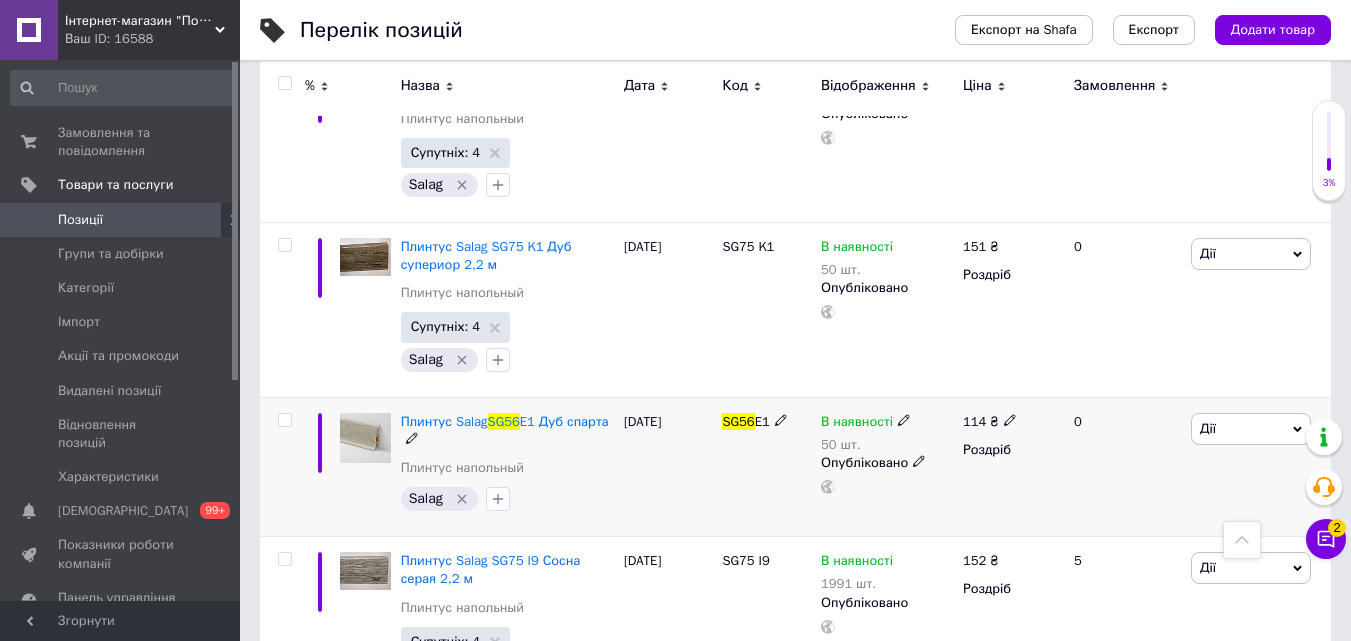 type on "128" 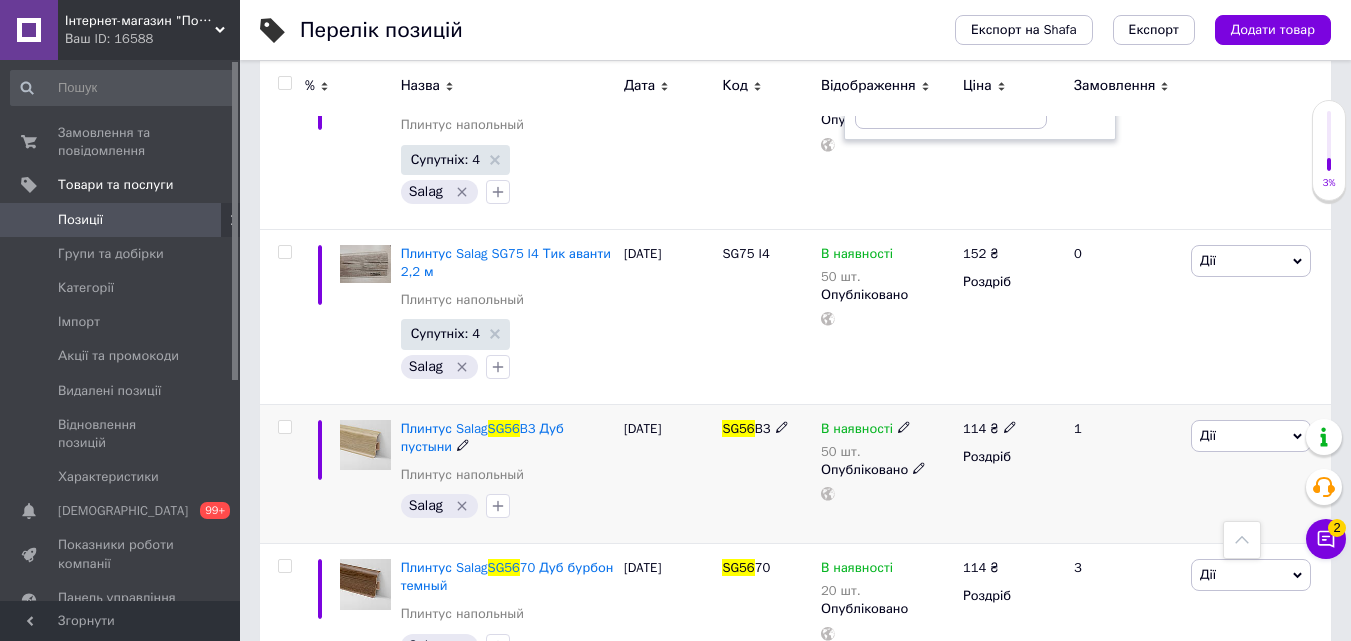 scroll, scrollTop: 2000, scrollLeft: 0, axis: vertical 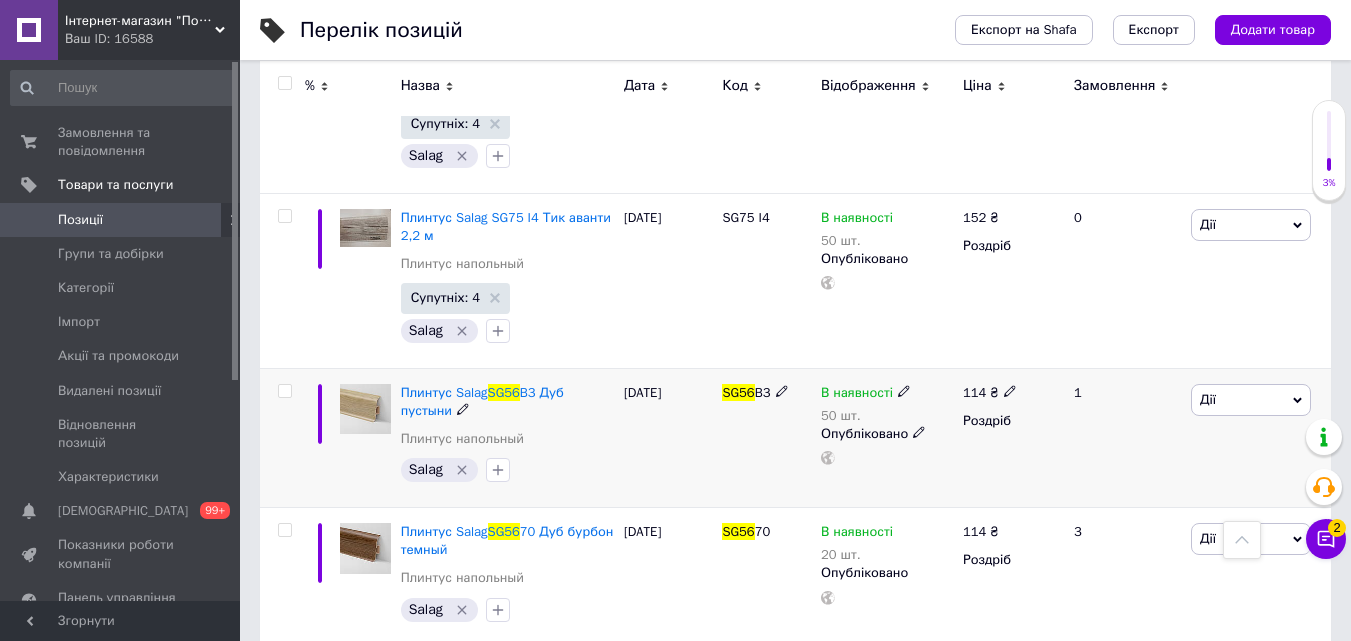 type on "128" 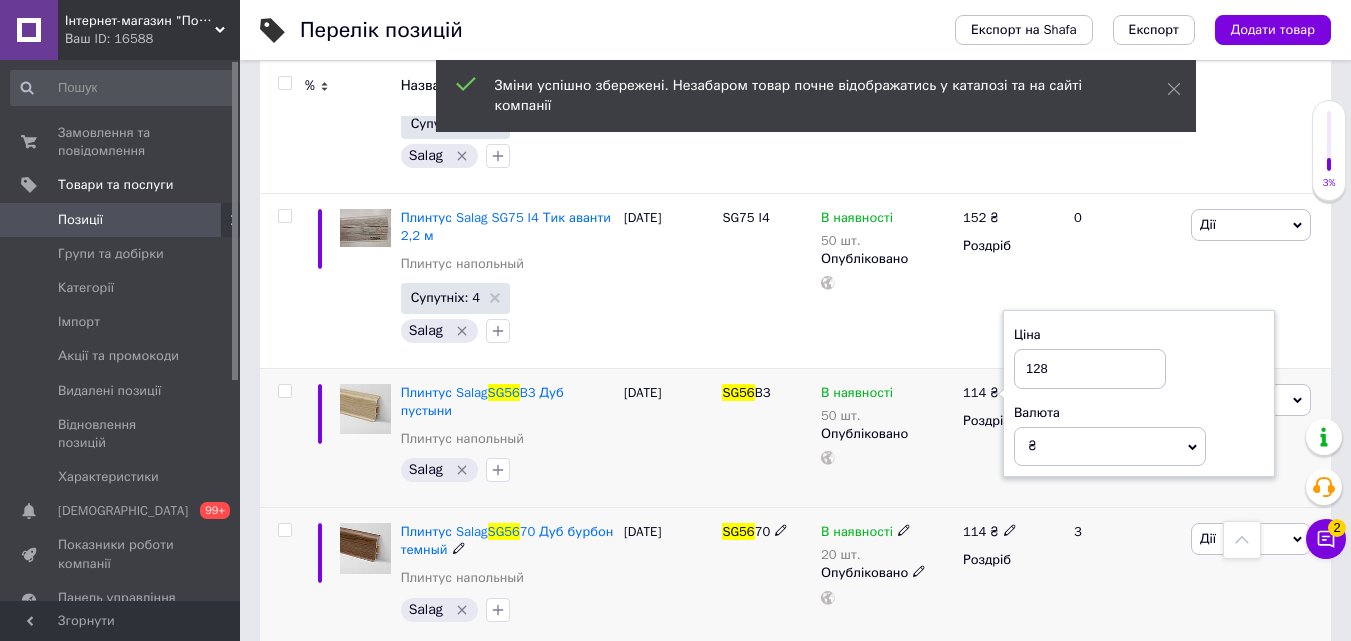 type on "128" 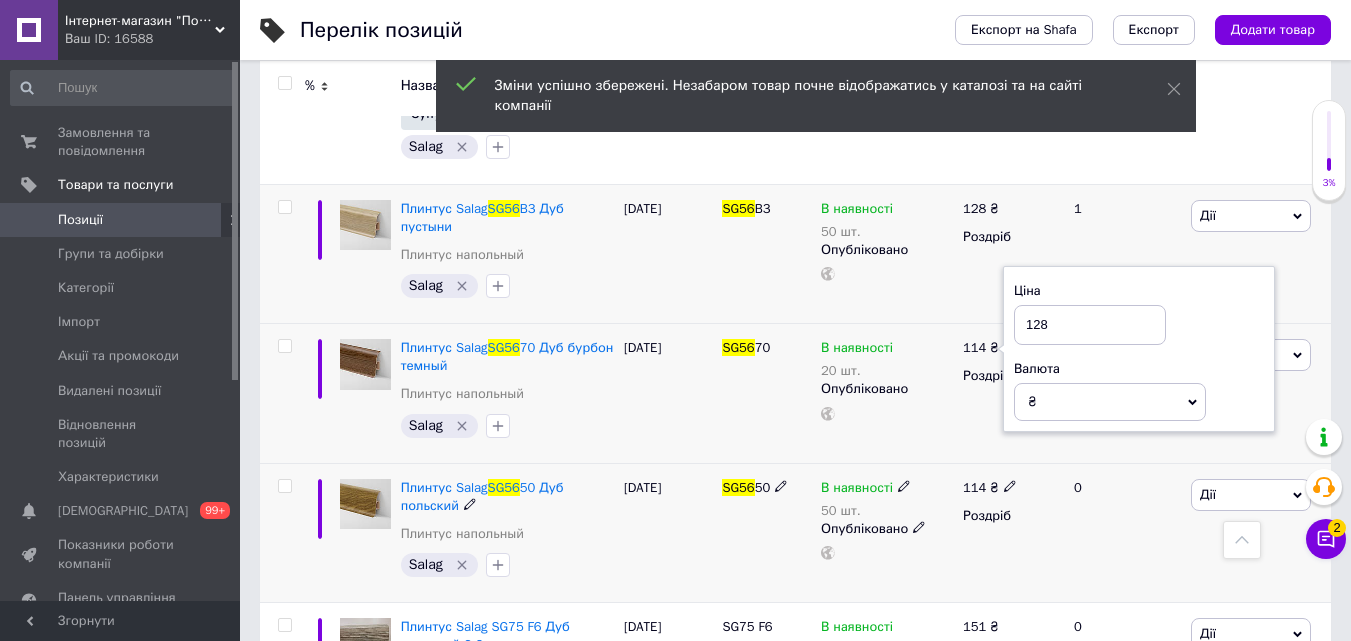 scroll, scrollTop: 2200, scrollLeft: 0, axis: vertical 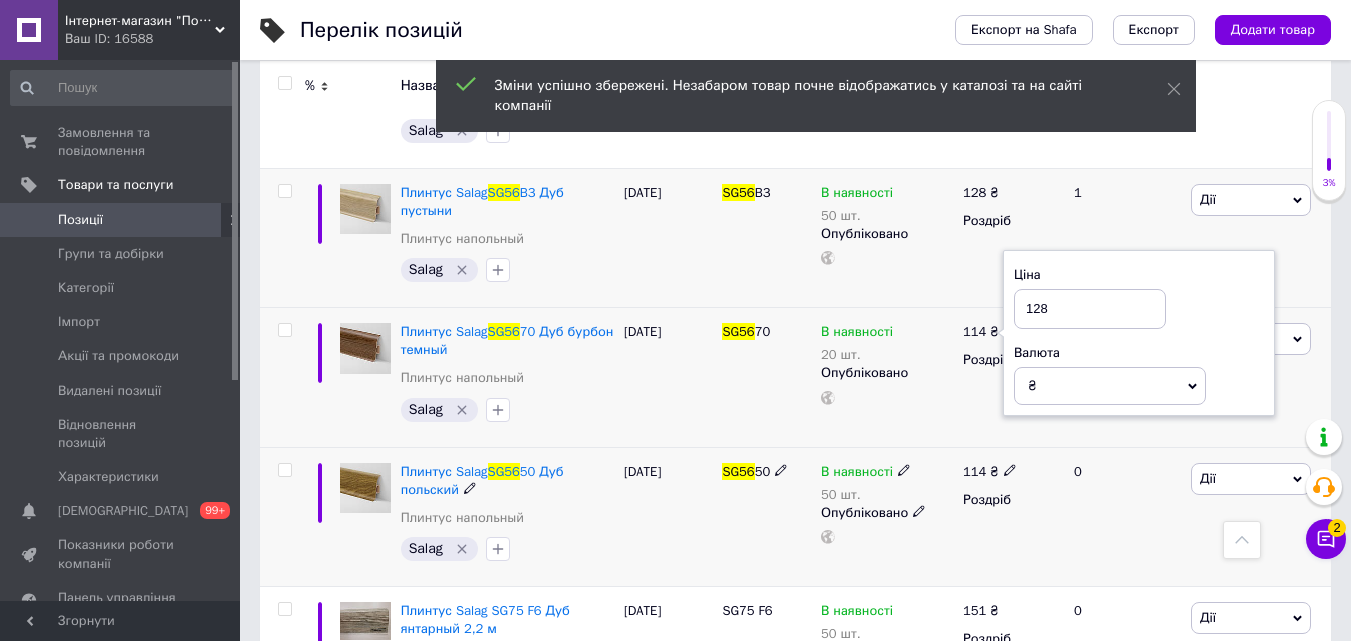 type on "128" 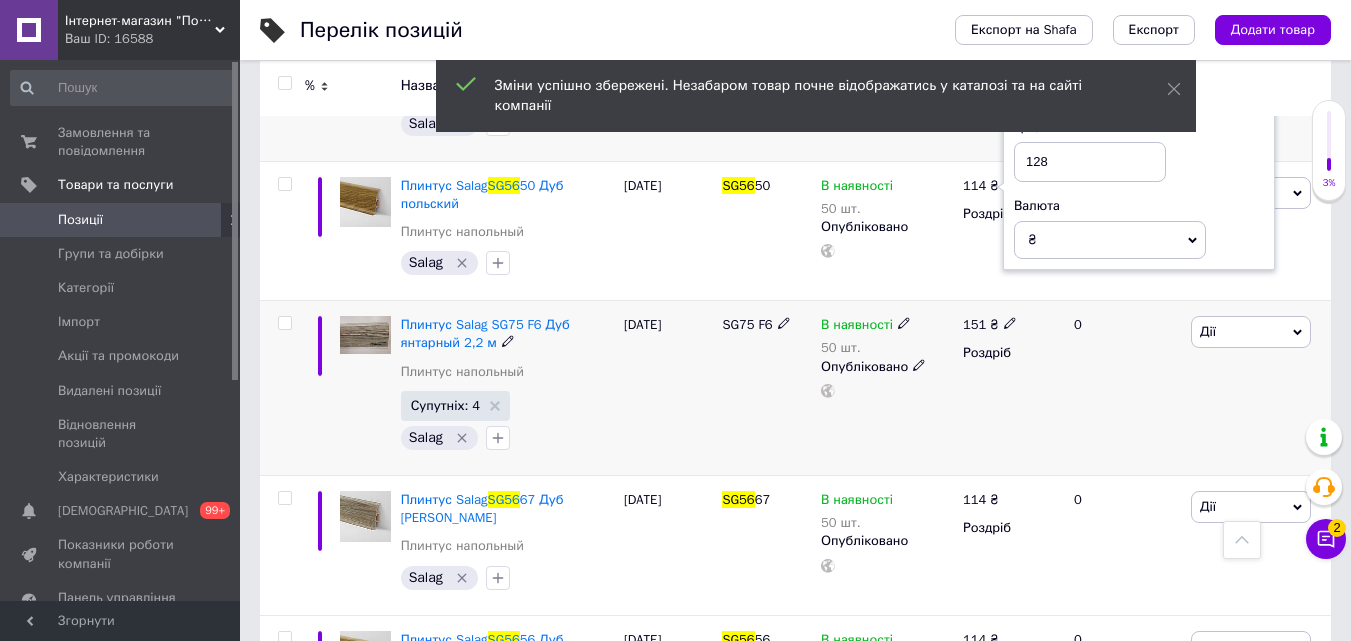 scroll, scrollTop: 2500, scrollLeft: 0, axis: vertical 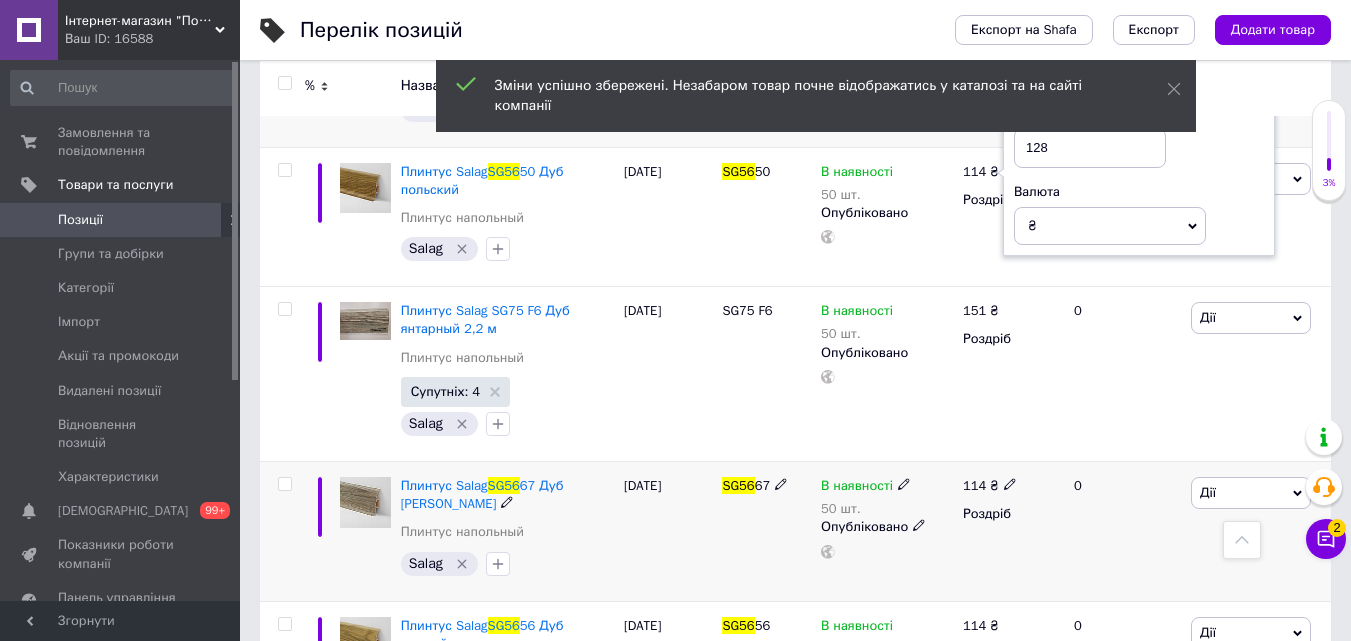 type on "128" 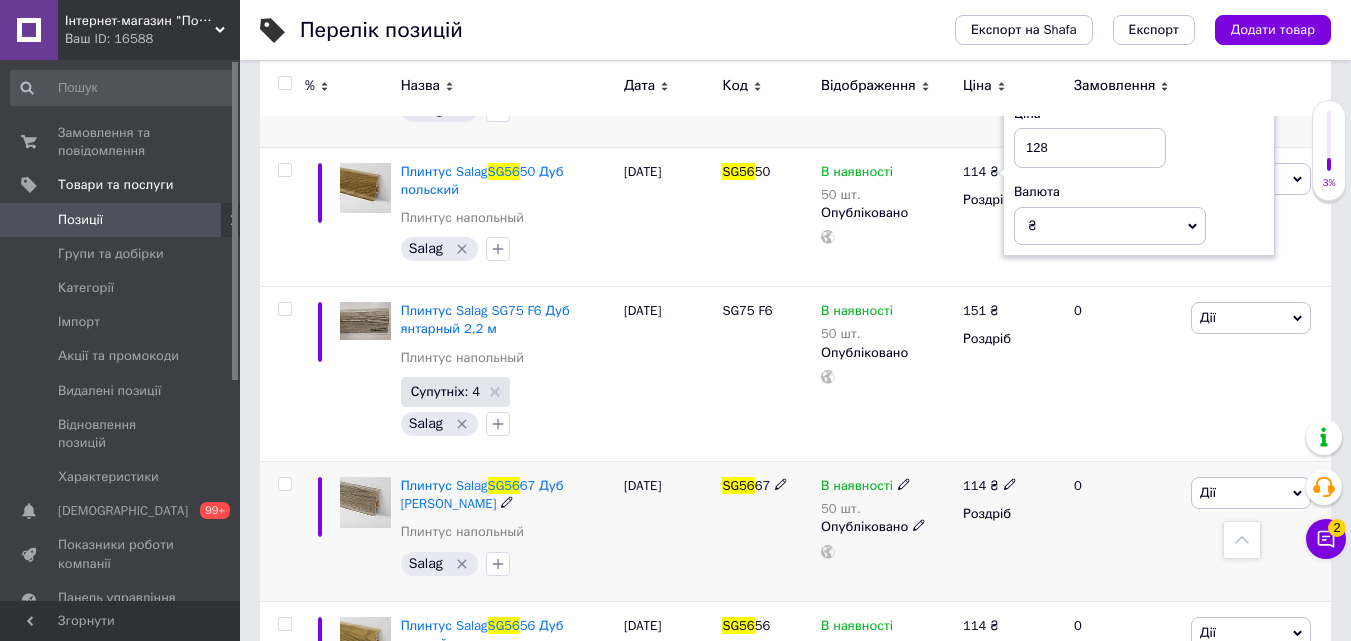 click 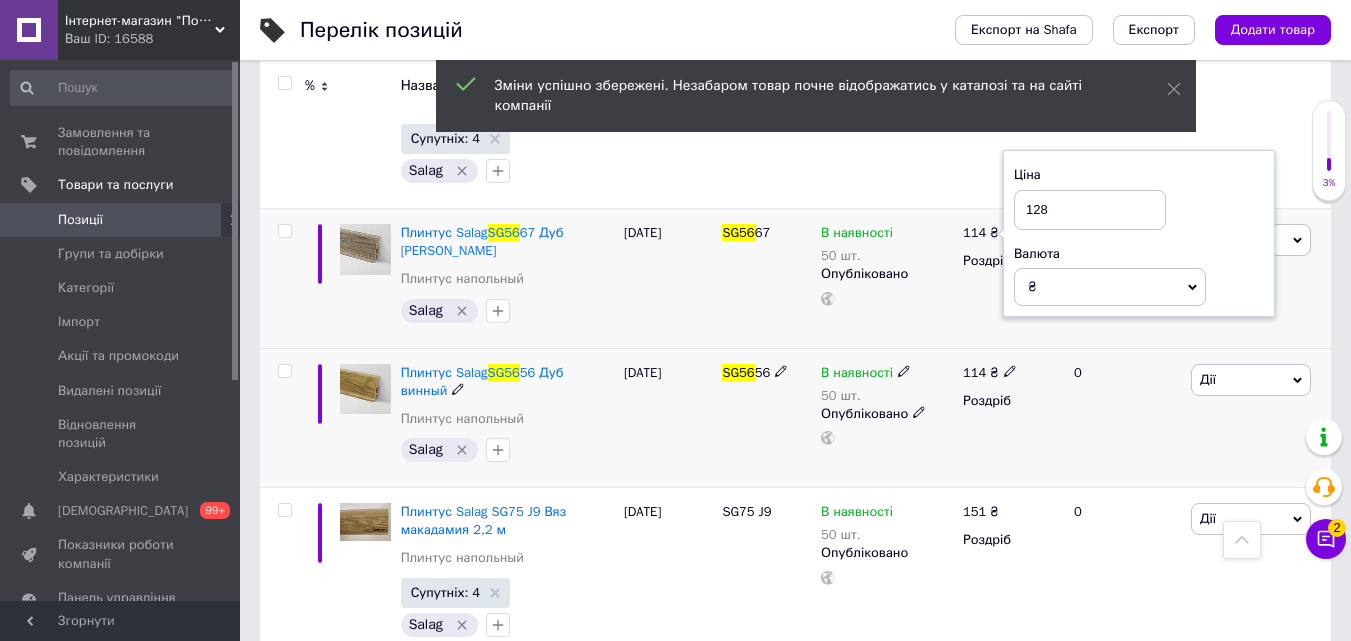scroll, scrollTop: 2800, scrollLeft: 0, axis: vertical 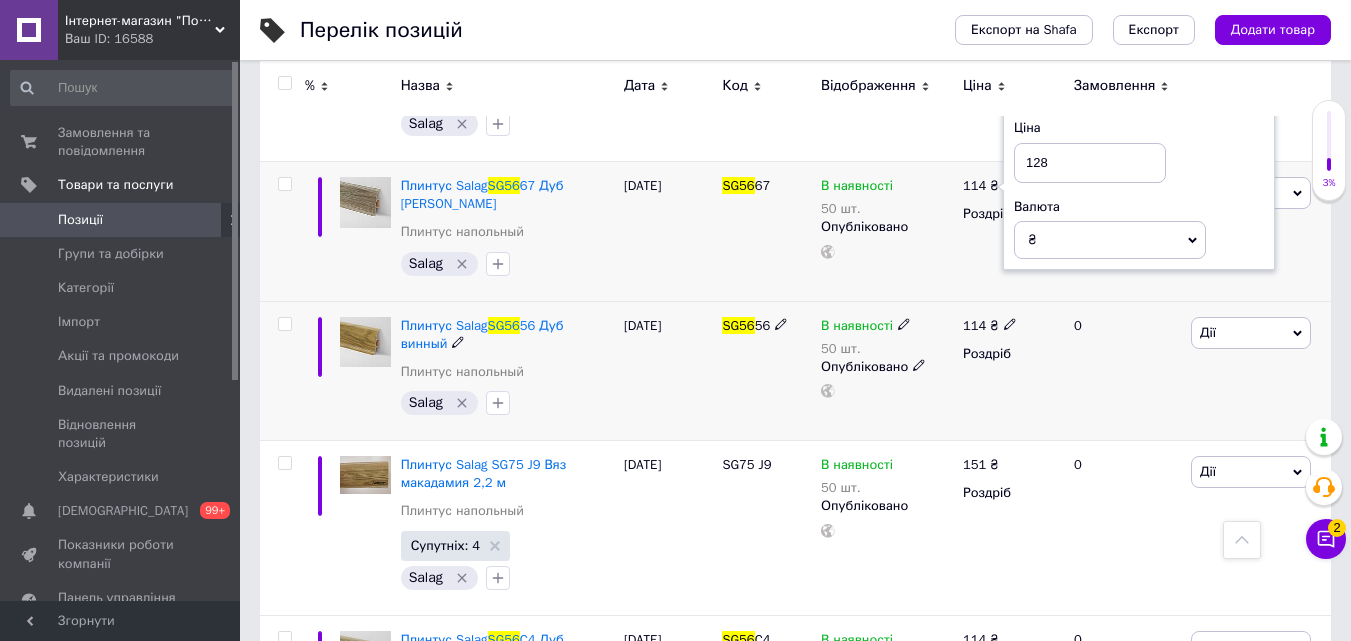 type on "128" 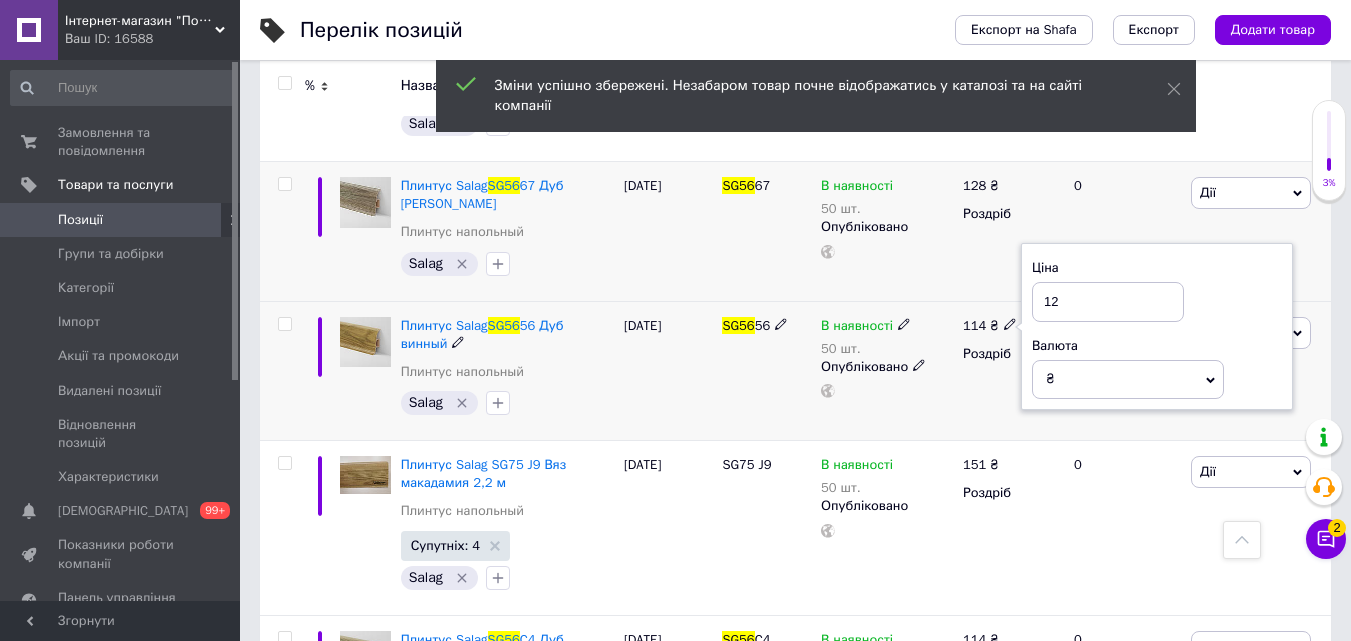 type on "128" 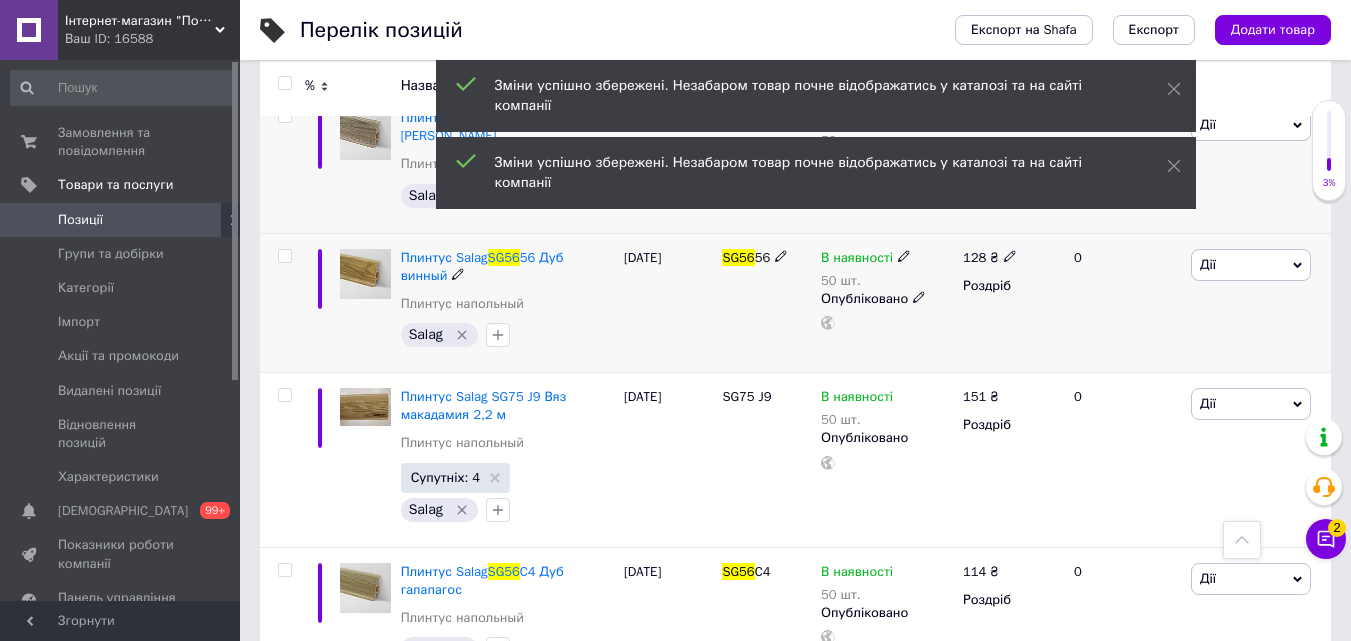 scroll, scrollTop: 2960, scrollLeft: 0, axis: vertical 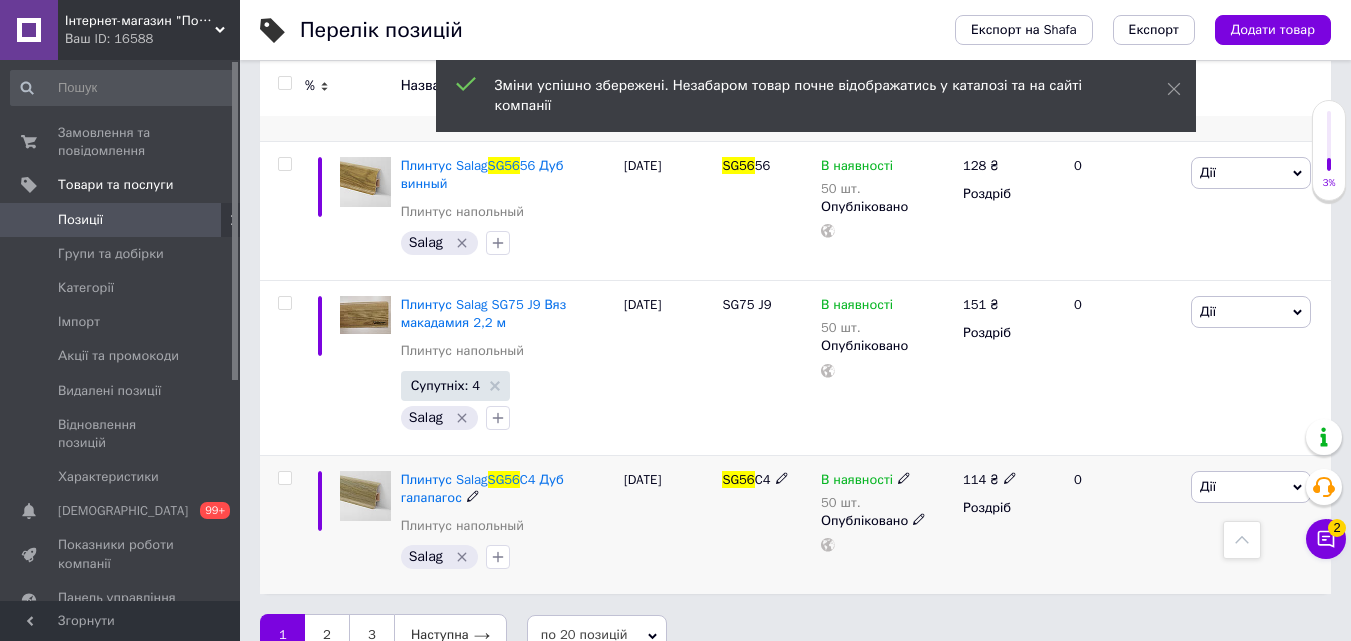 click 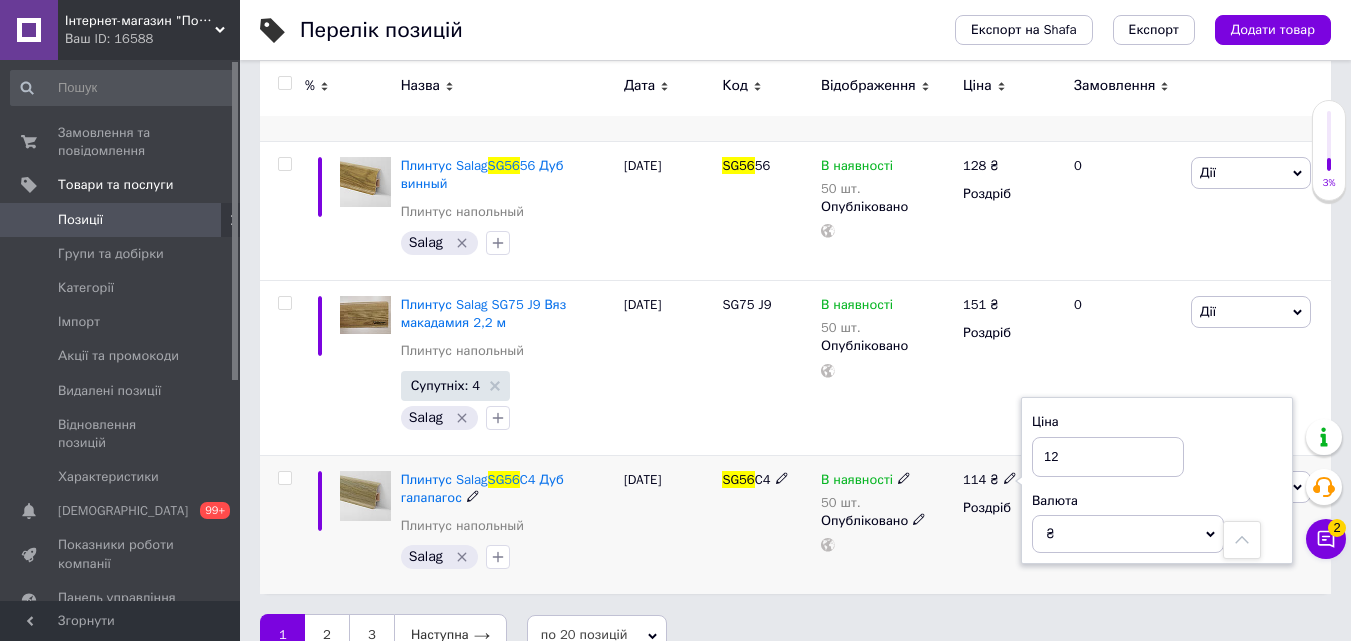 type on "128" 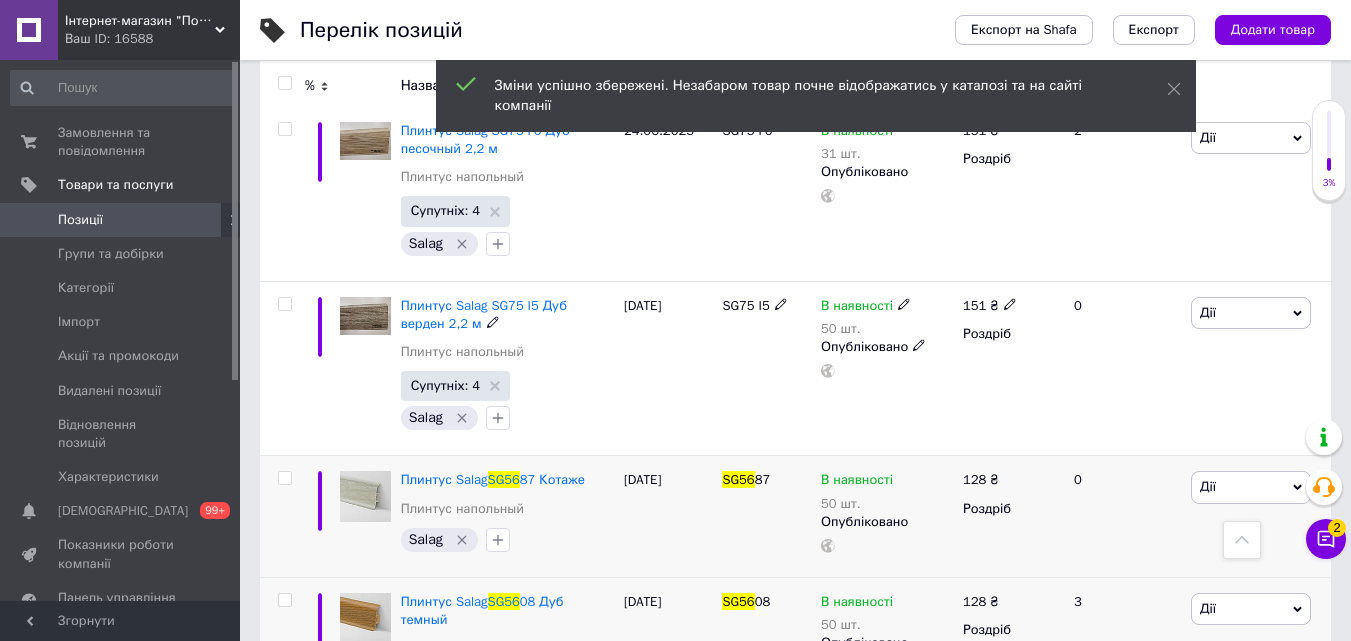 scroll, scrollTop: 0, scrollLeft: 0, axis: both 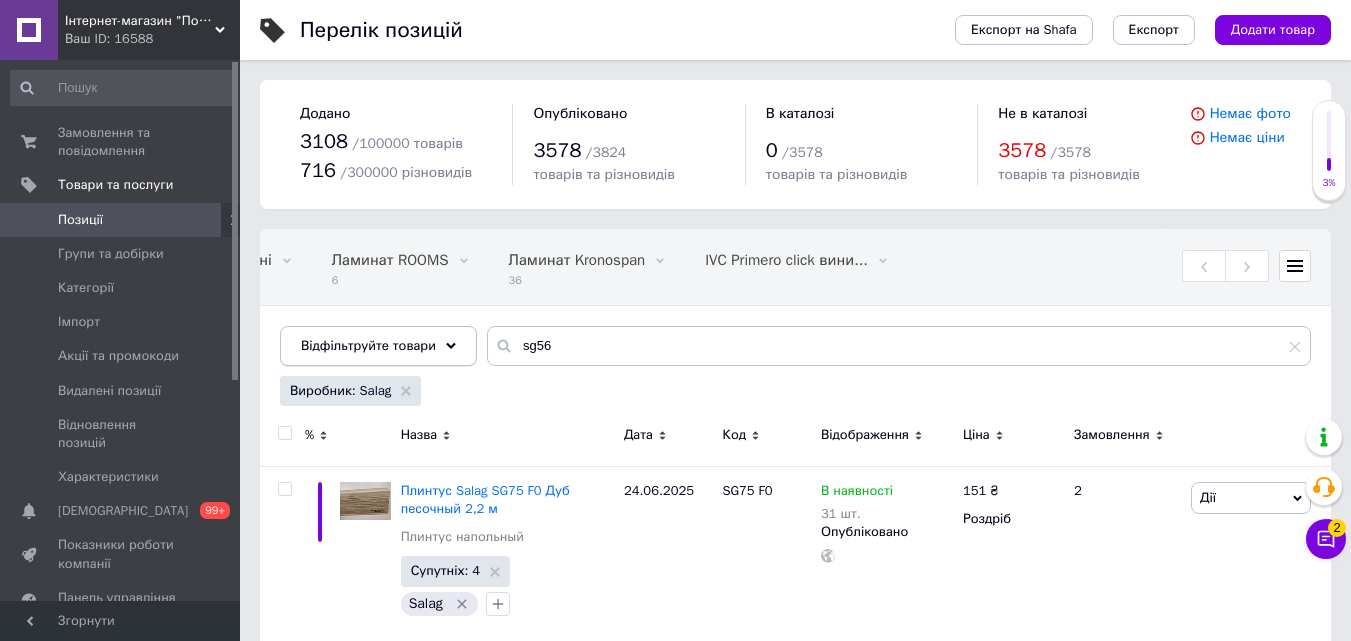 click on "Відфільтруйте товари" at bounding box center (368, 345) 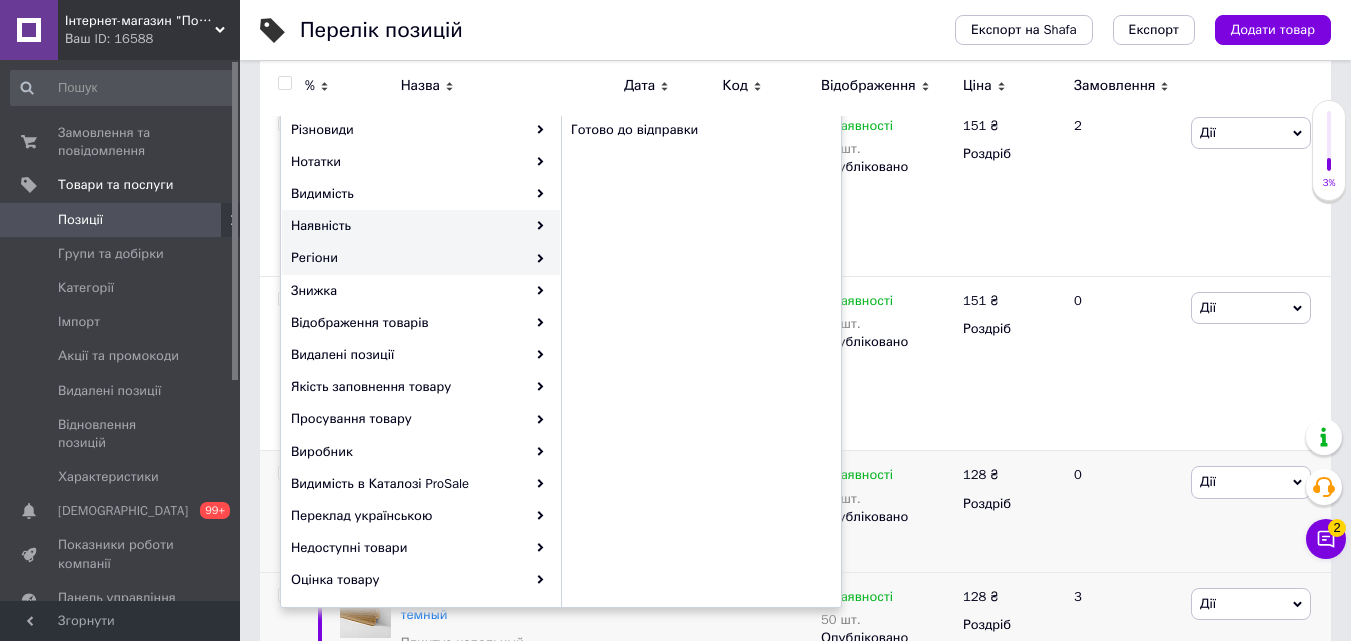 scroll, scrollTop: 400, scrollLeft: 0, axis: vertical 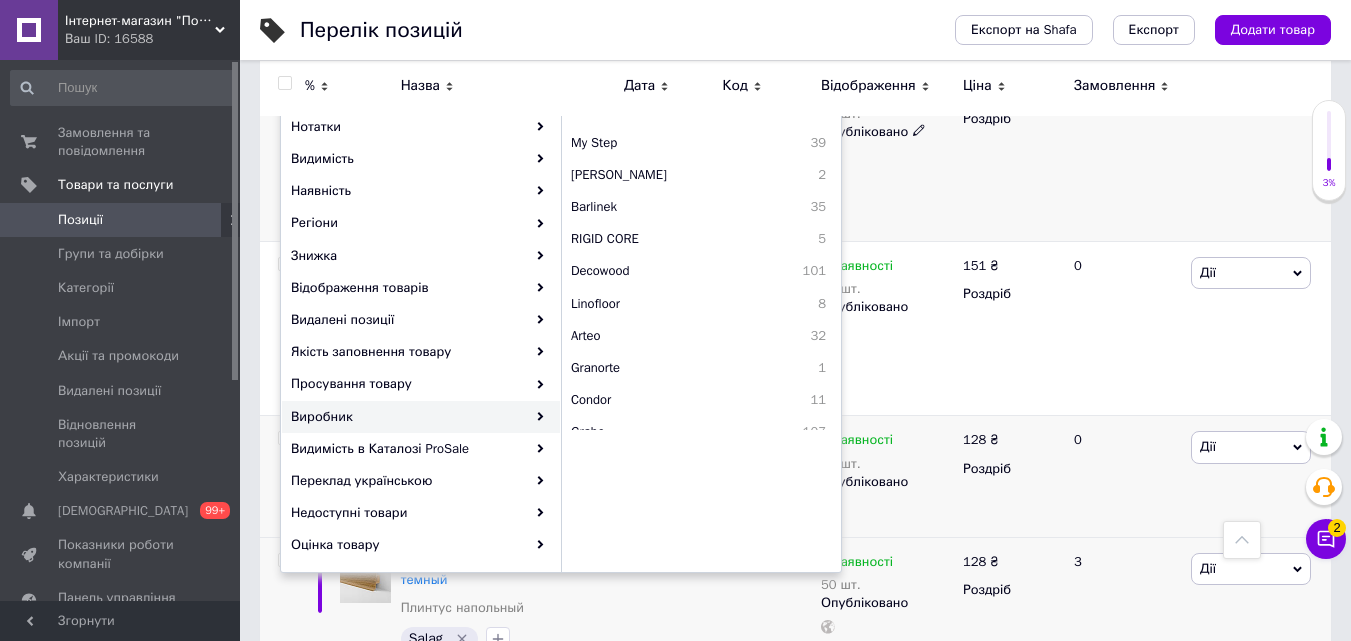 click on "2" at bounding box center [1124, 153] 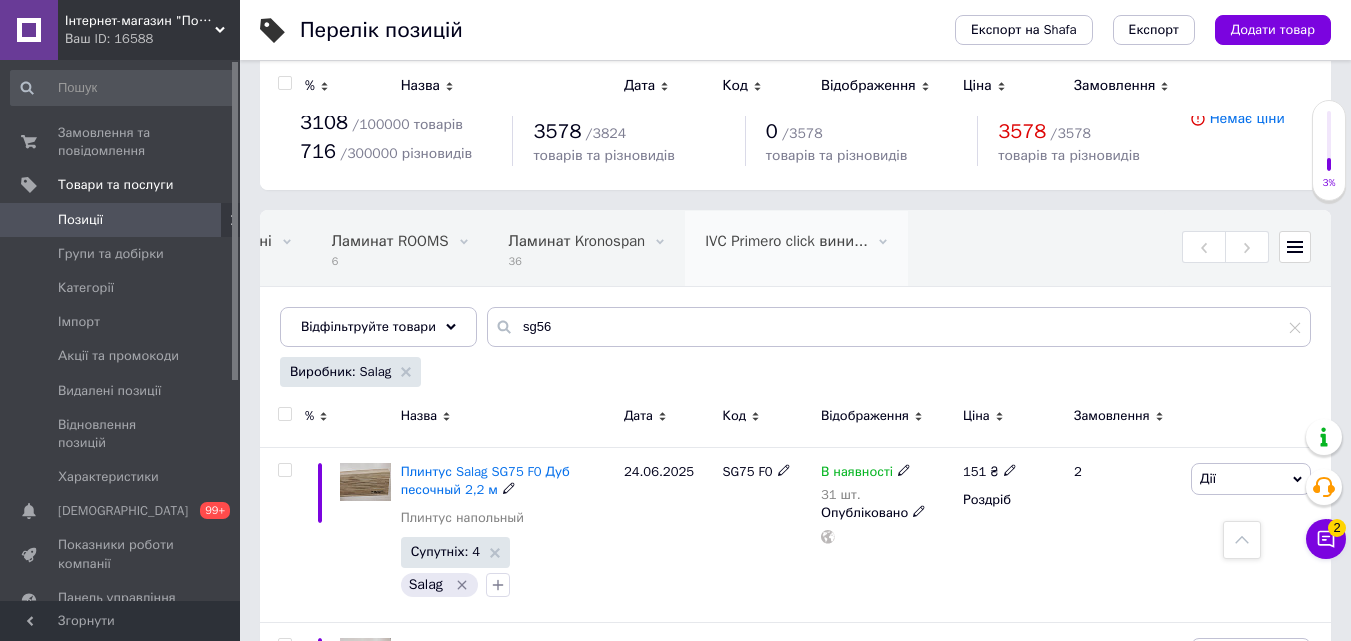 scroll, scrollTop: 0, scrollLeft: 0, axis: both 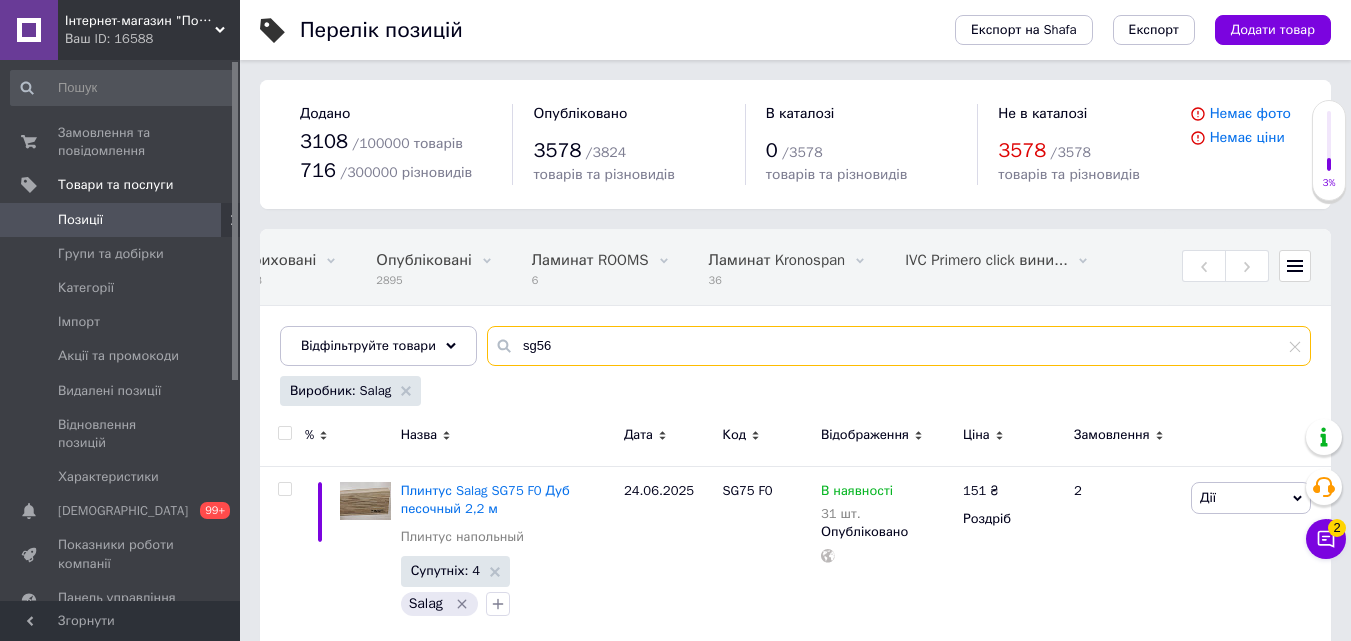 click on "sg56" at bounding box center (899, 346) 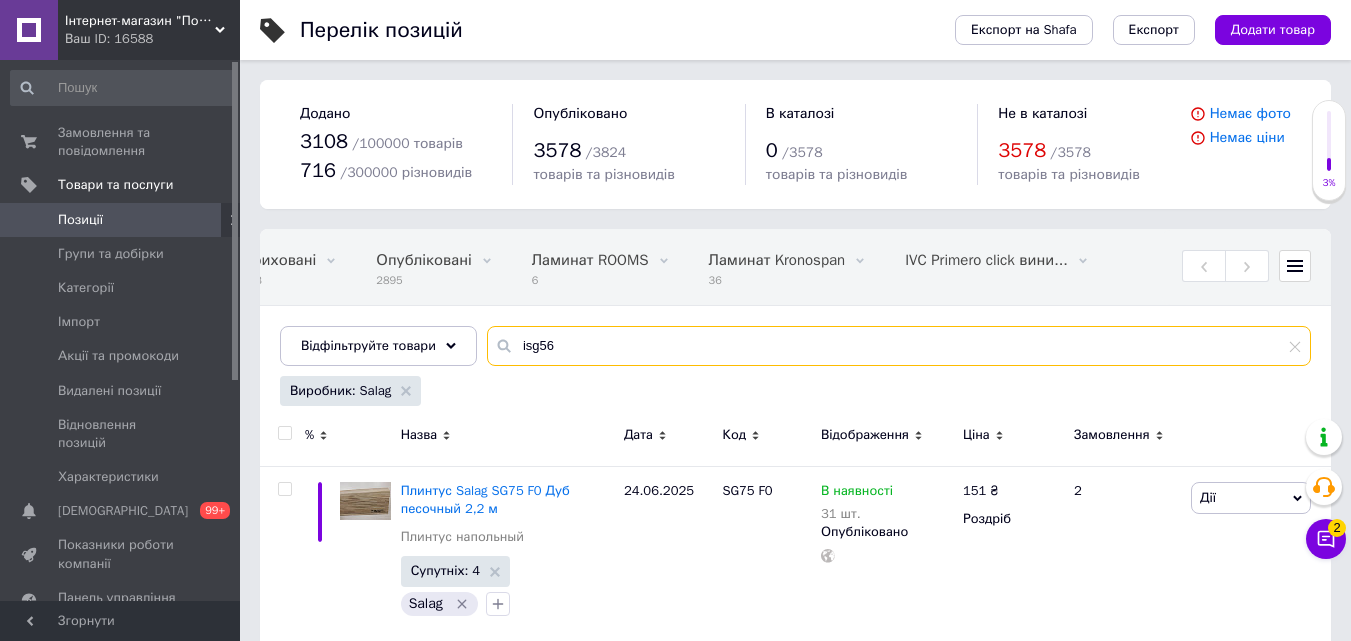 scroll, scrollTop: 0, scrollLeft: 581, axis: horizontal 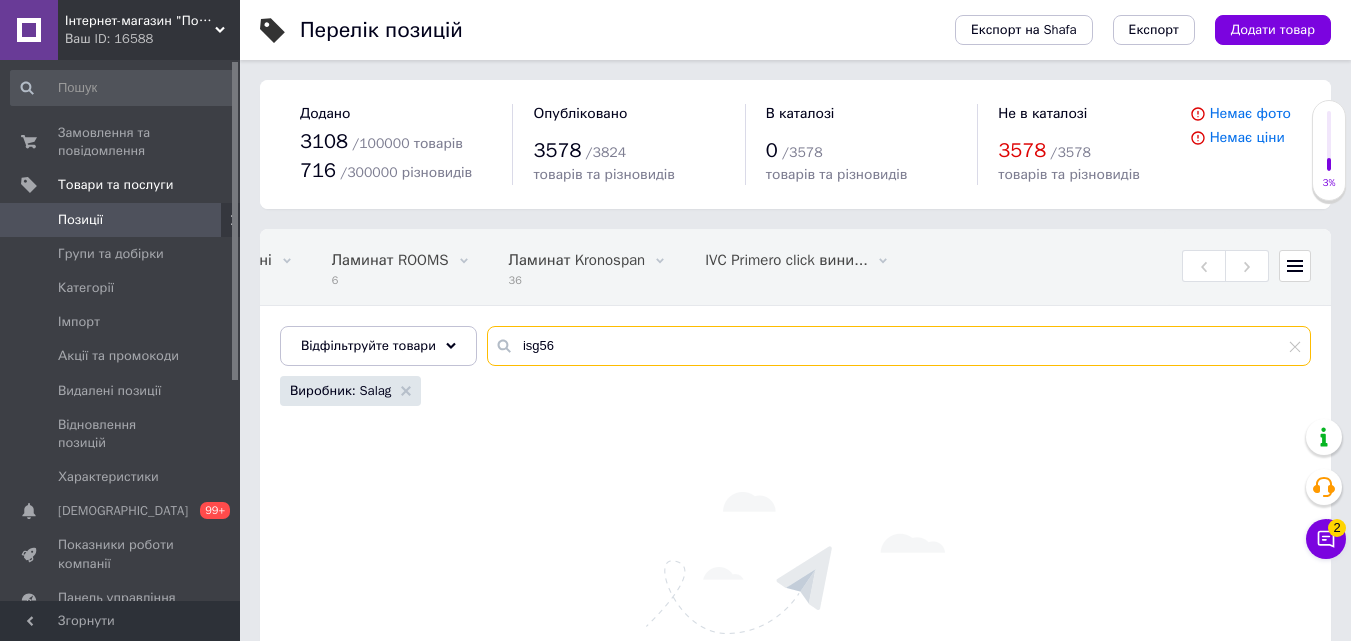 type on "sg56" 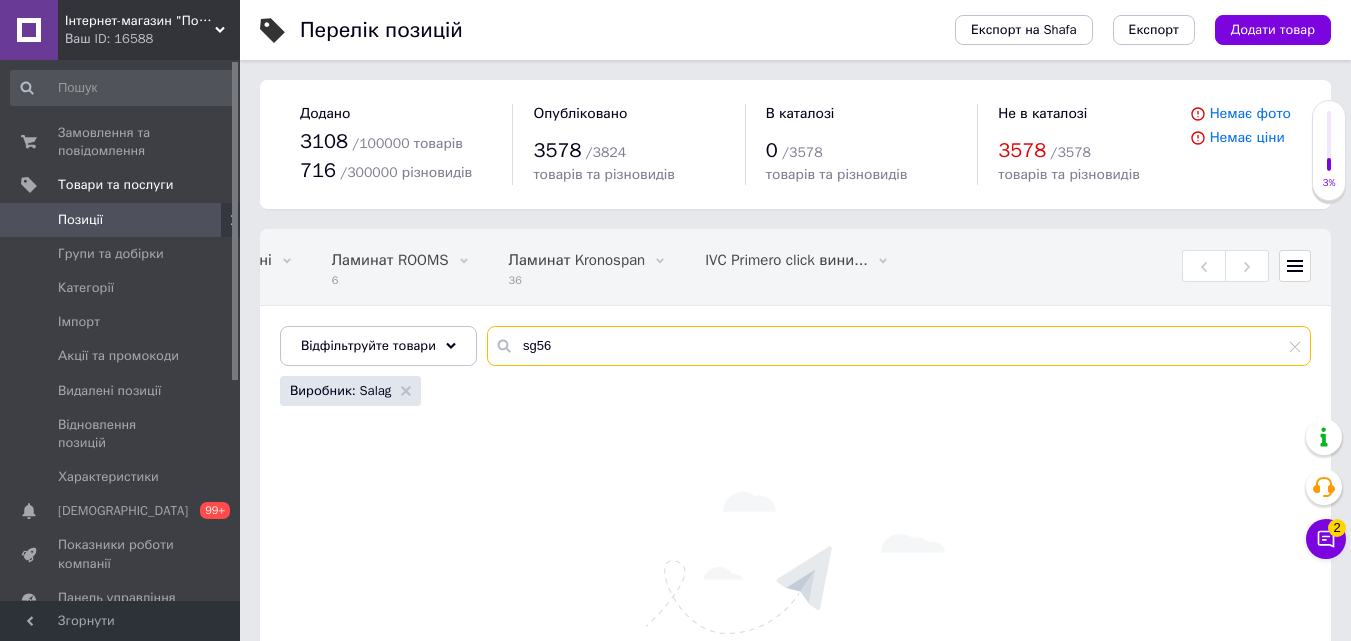 click on "sg56" at bounding box center (899, 346) 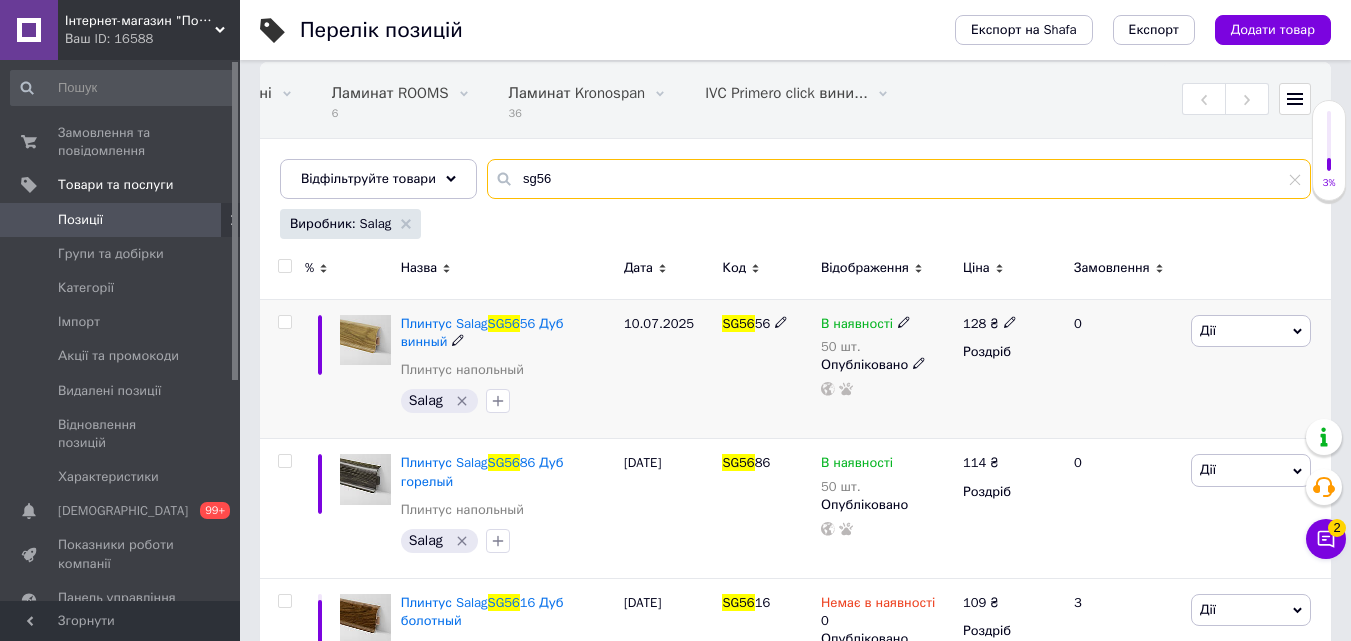 scroll, scrollTop: 200, scrollLeft: 0, axis: vertical 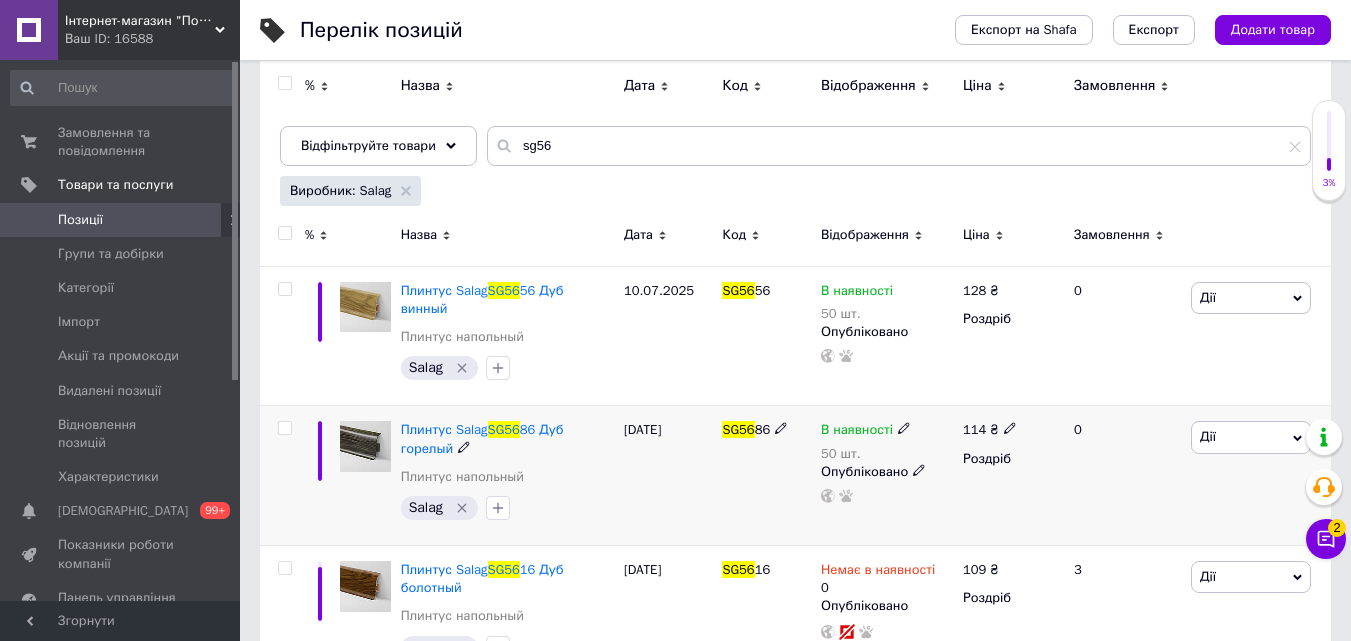click 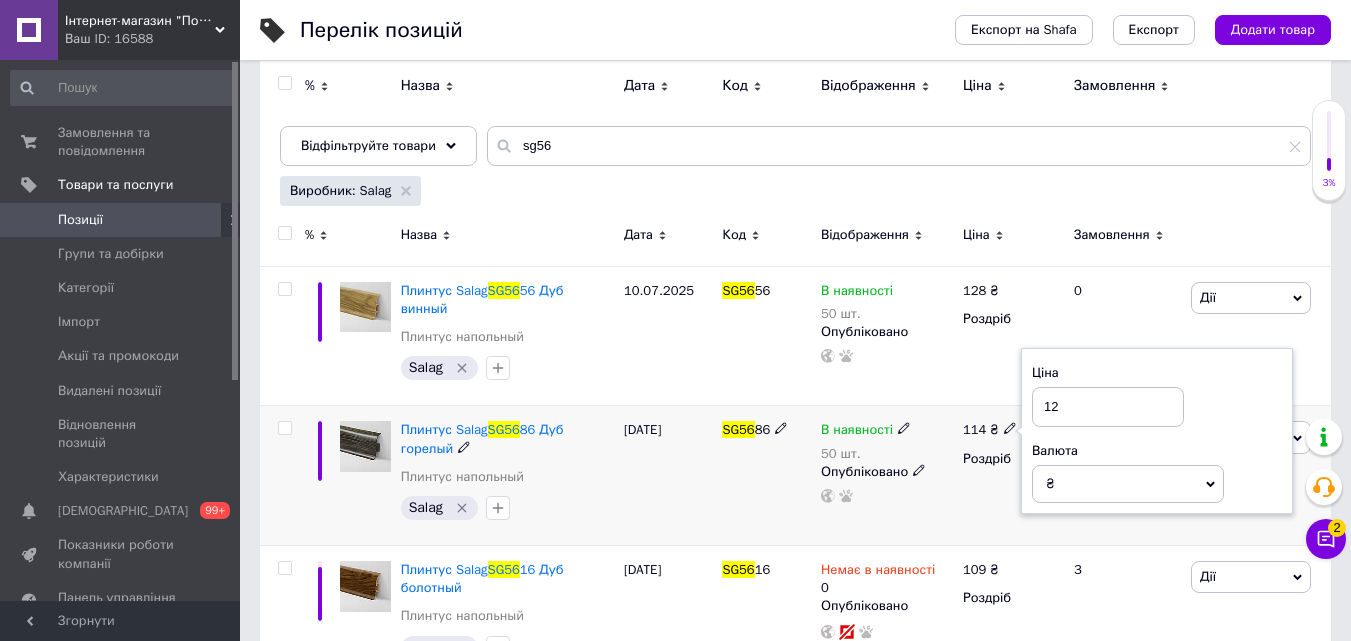 type on "128" 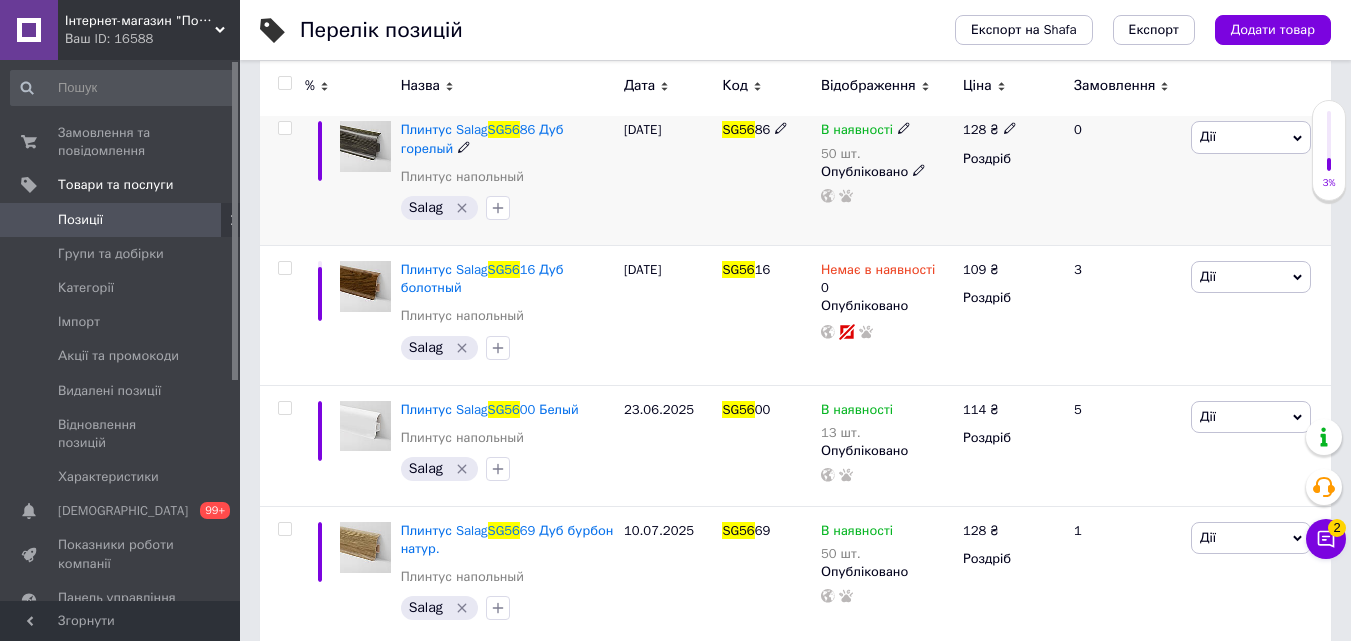 scroll, scrollTop: 600, scrollLeft: 0, axis: vertical 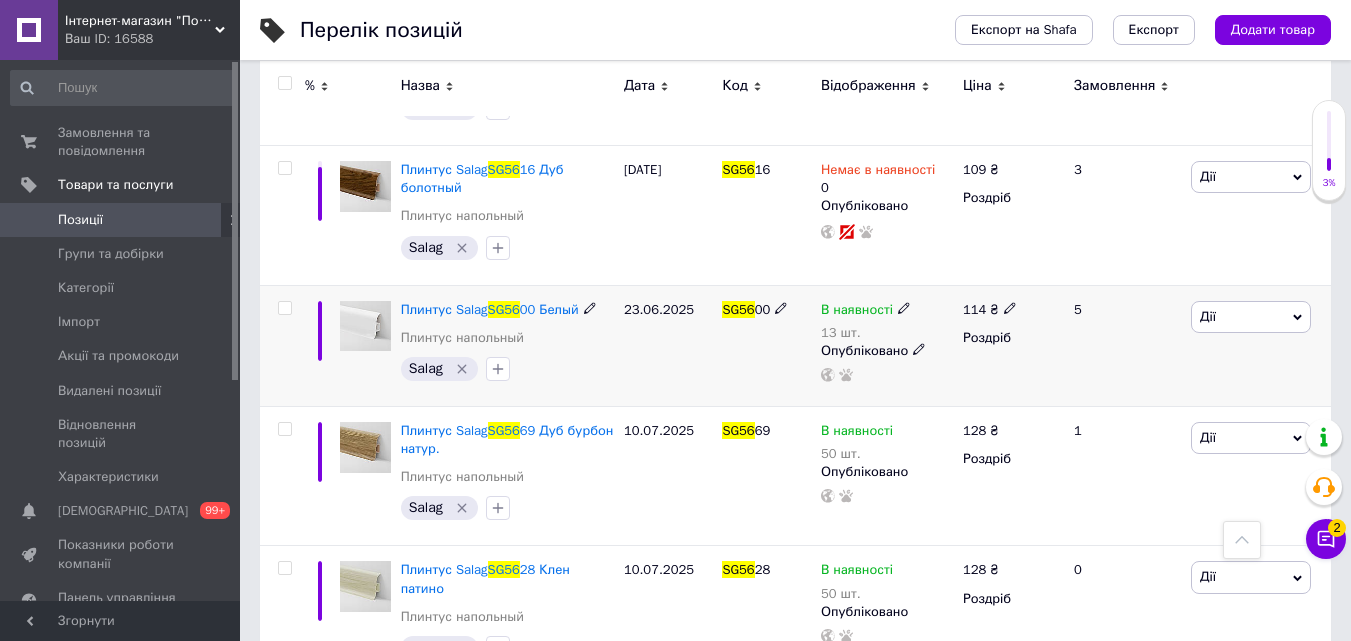 click 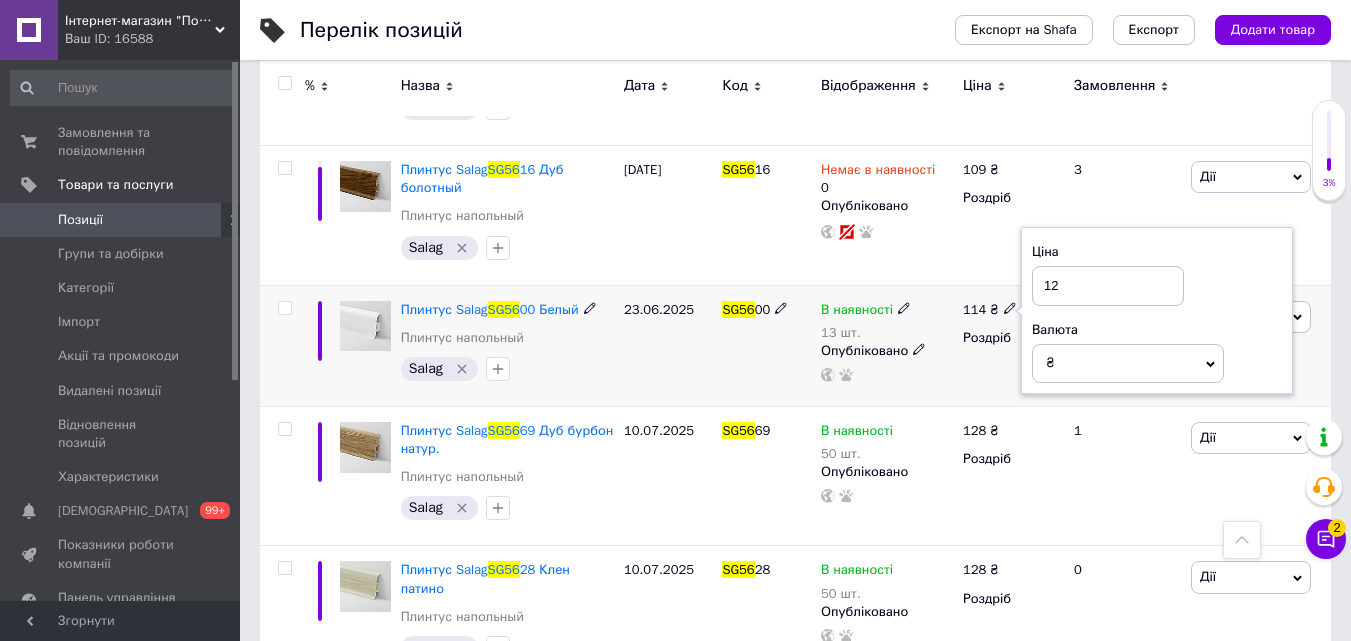 type on "128" 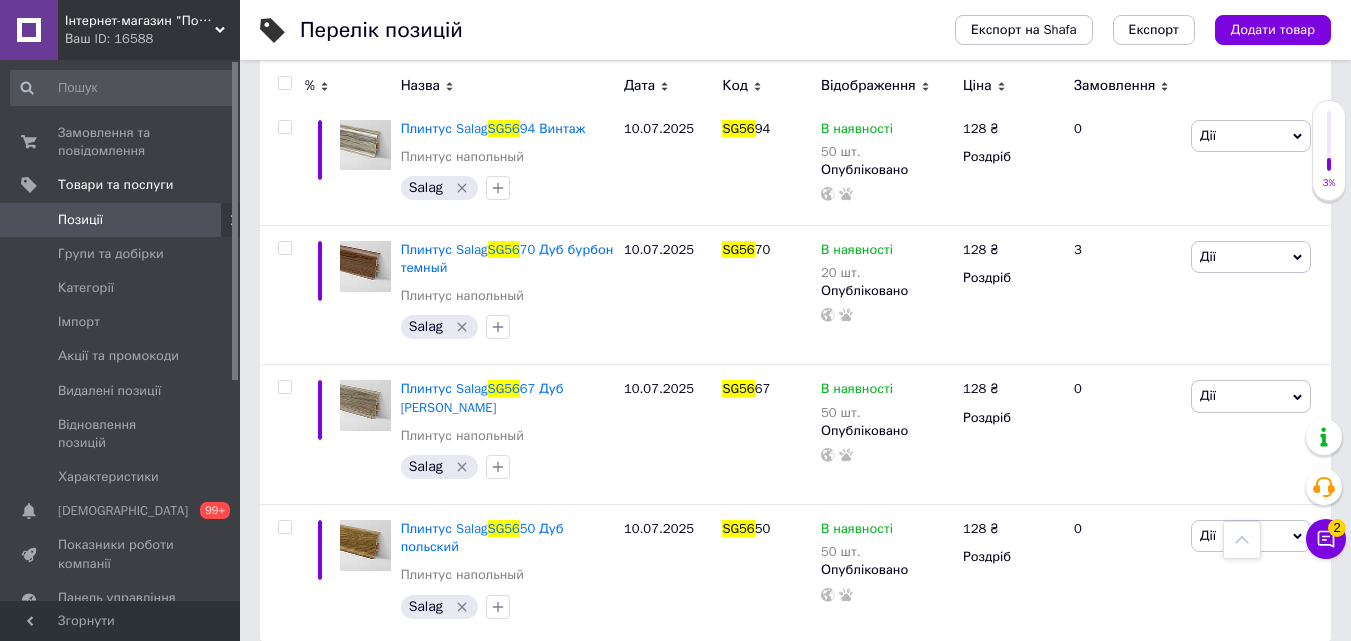 scroll, scrollTop: 2499, scrollLeft: 0, axis: vertical 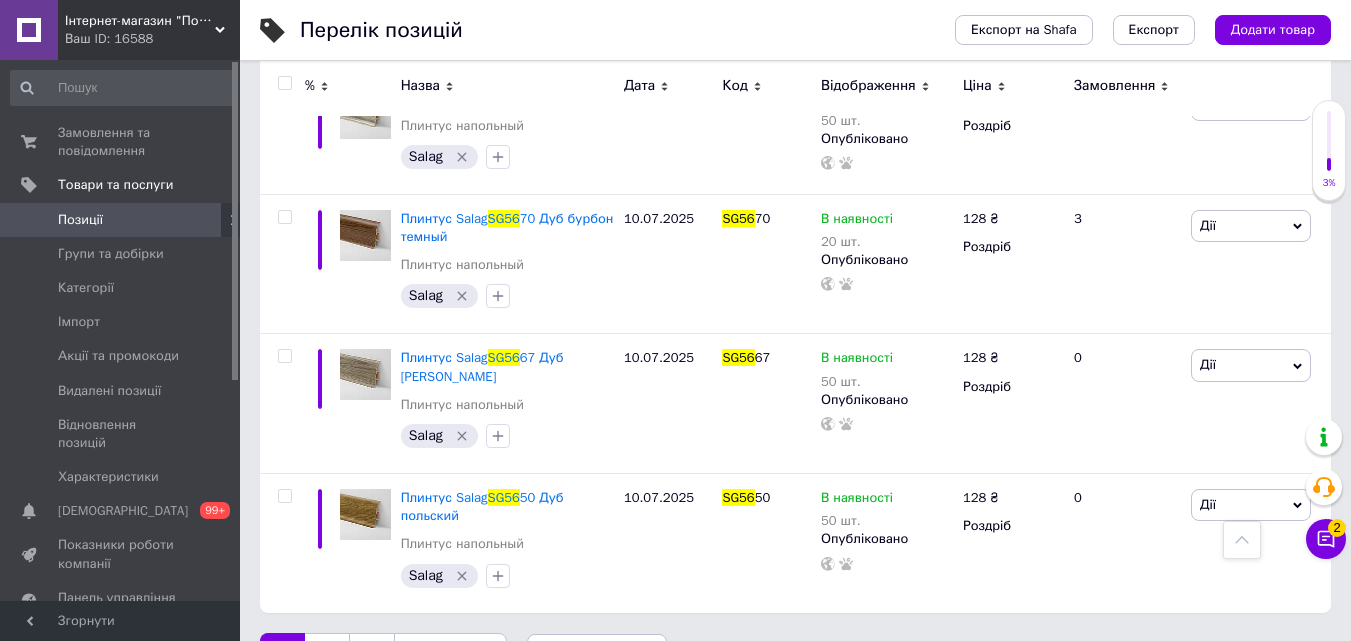 click on "2" at bounding box center (327, 654) 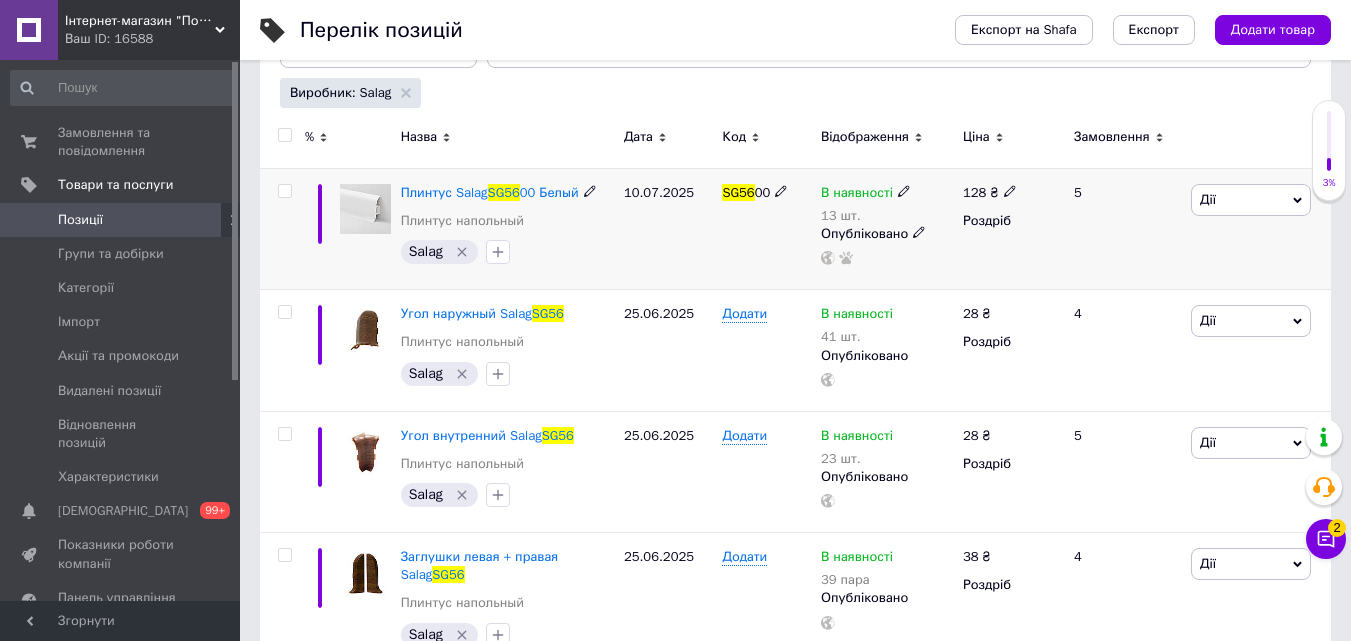 scroll, scrollTop: 399, scrollLeft: 0, axis: vertical 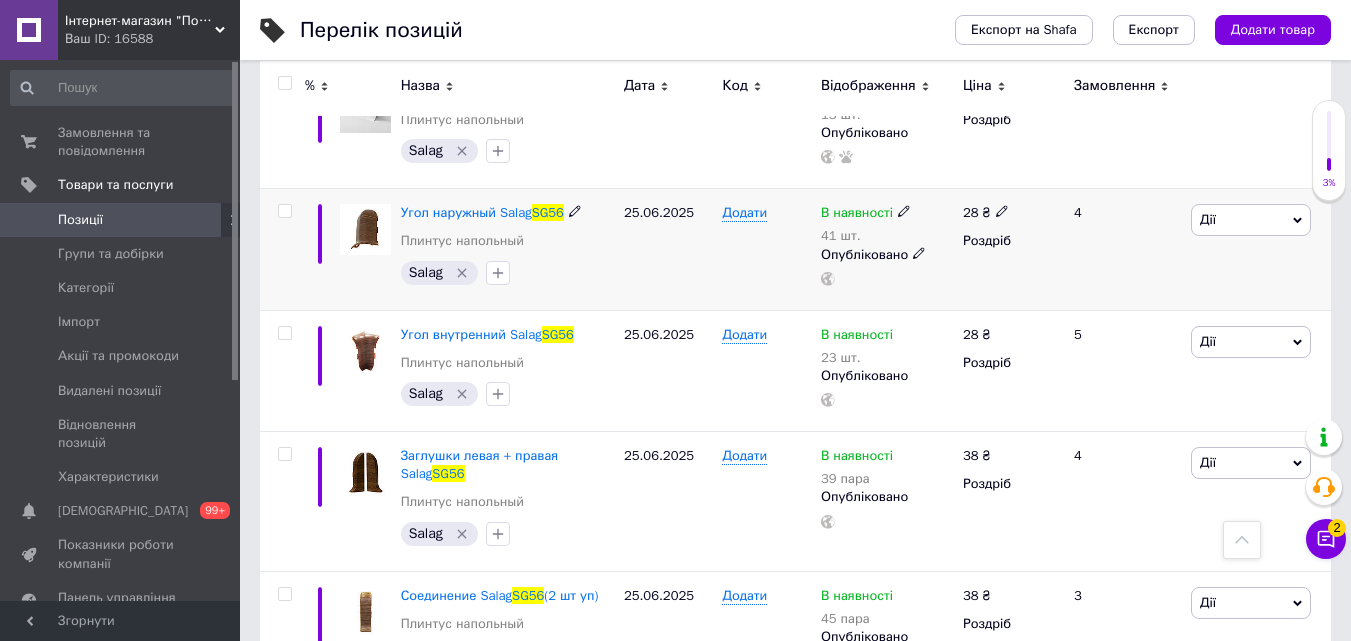 click 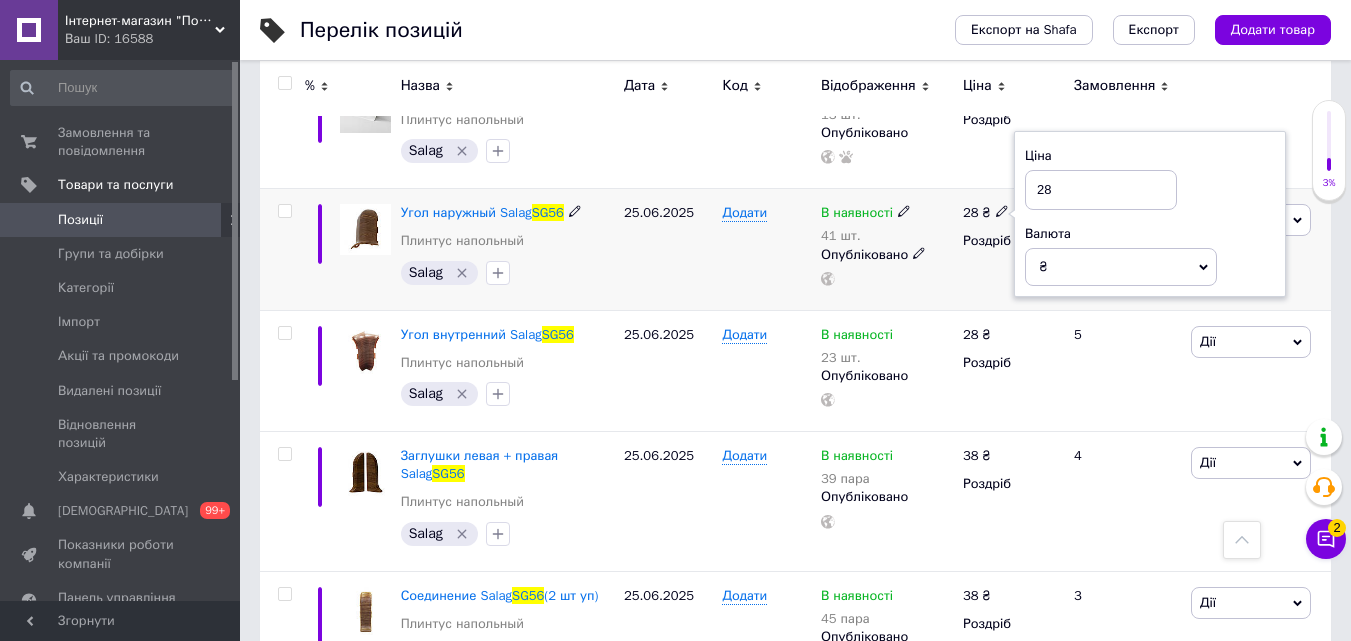 type on "2" 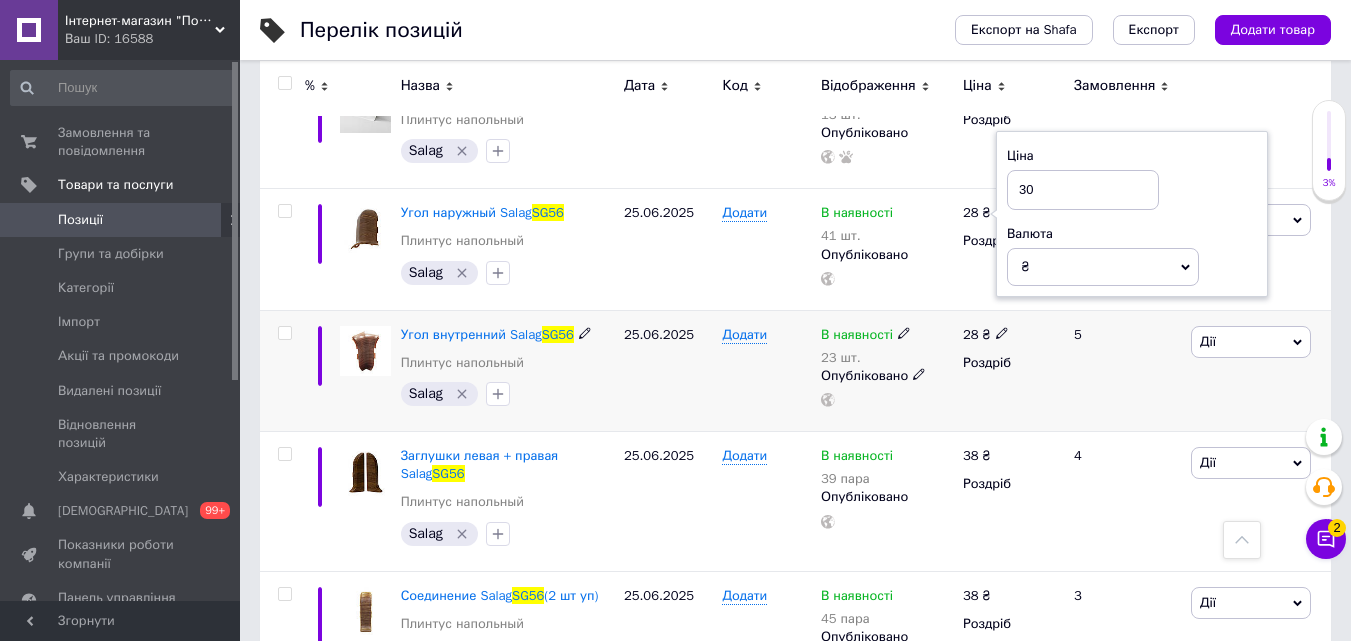 type on "30" 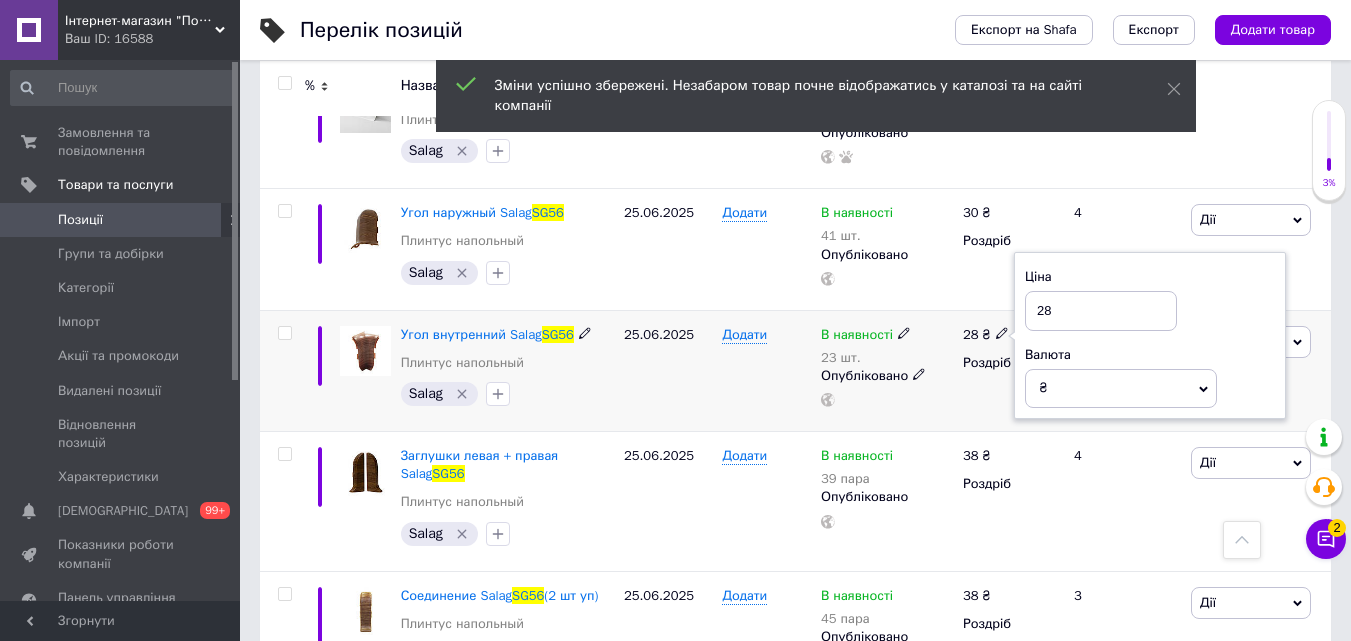 type on "2" 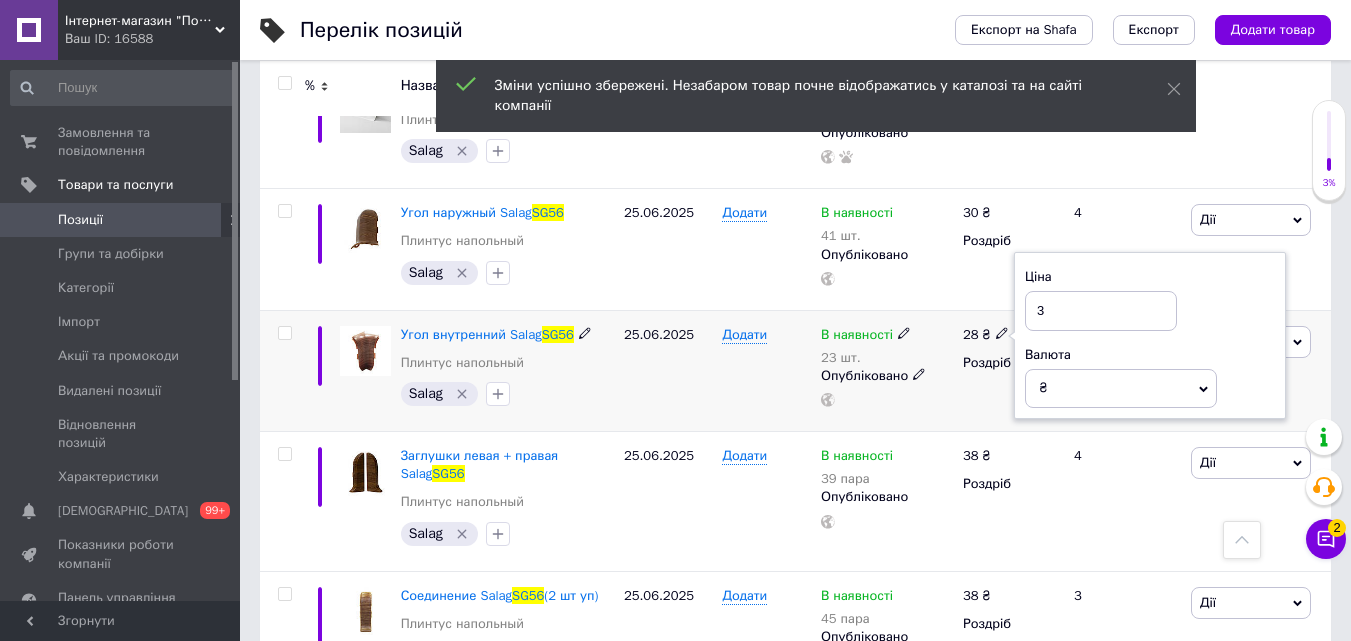 type on "30" 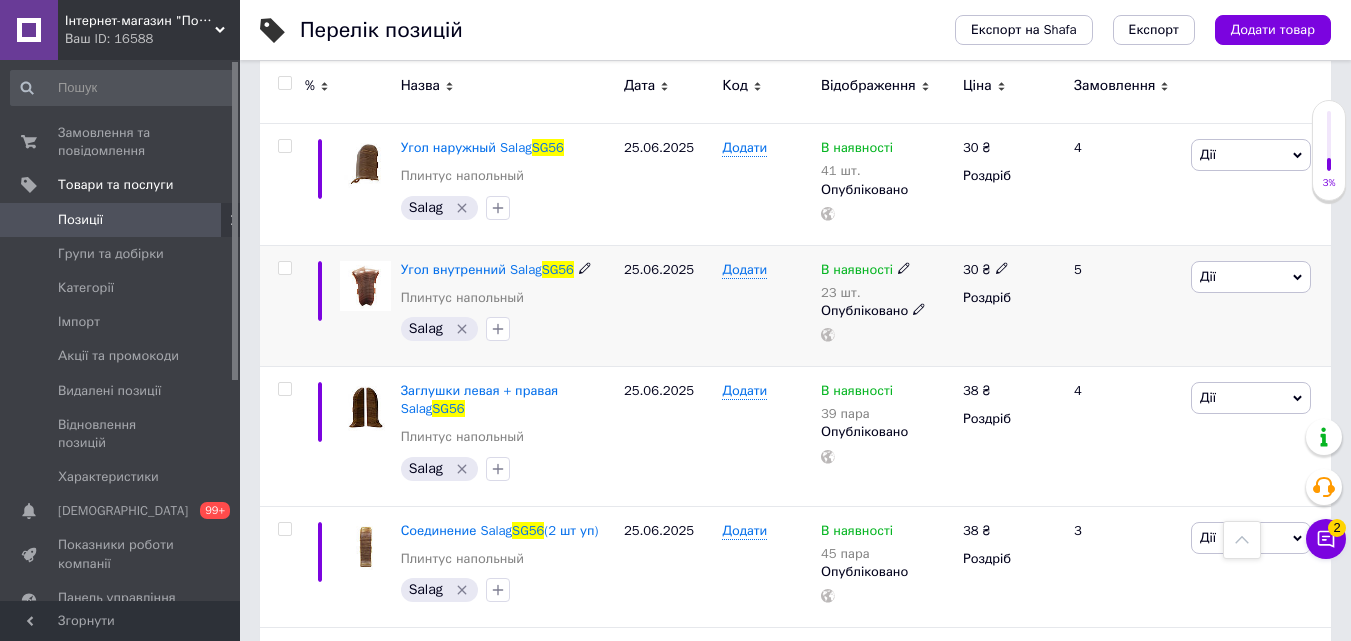 scroll, scrollTop: 499, scrollLeft: 0, axis: vertical 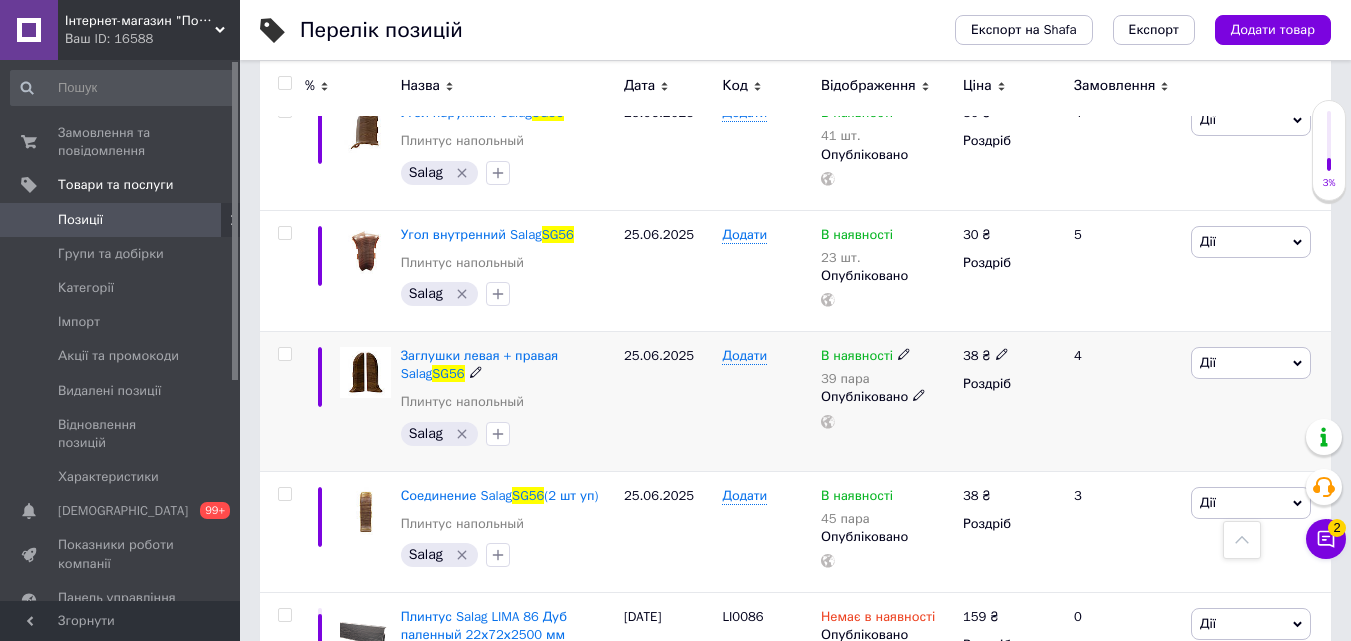 click 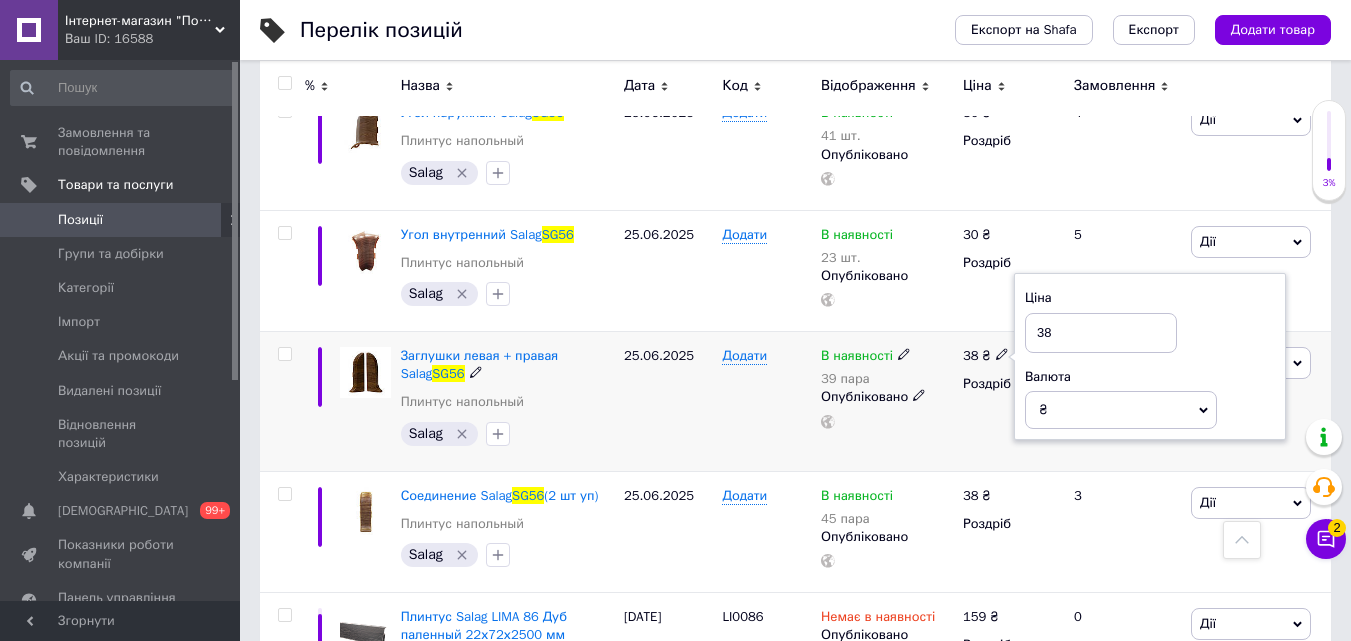 type on "3" 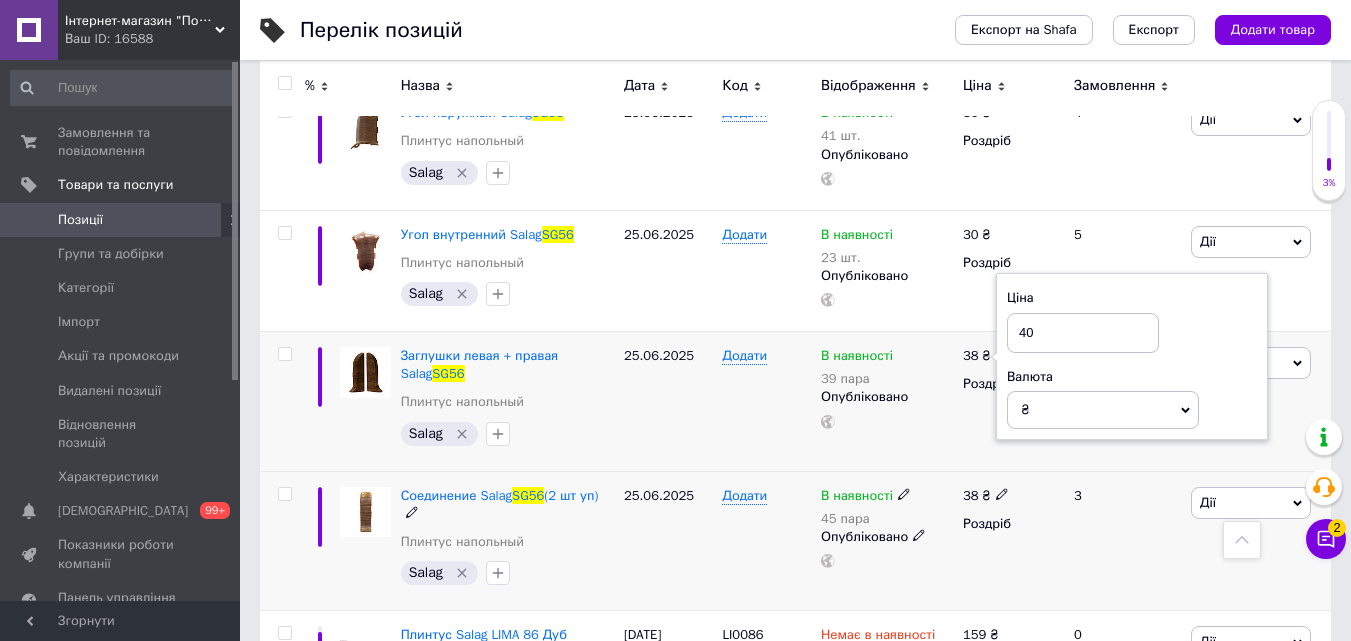 type on "40" 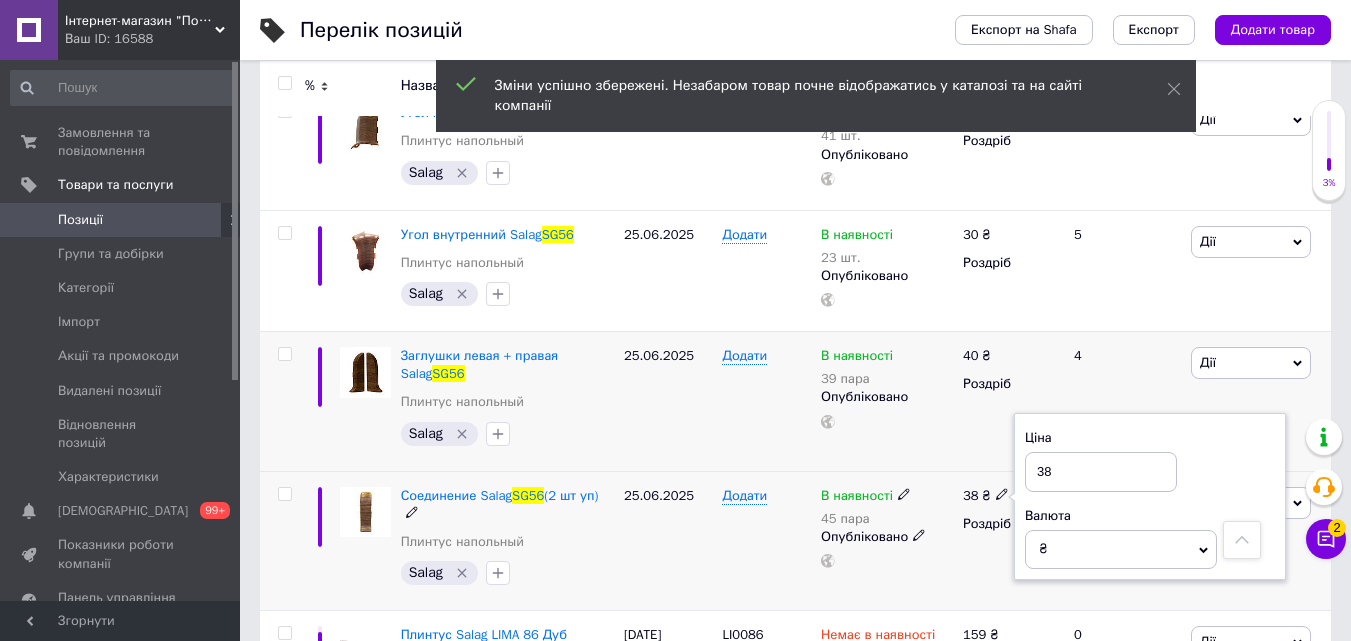 type on "3" 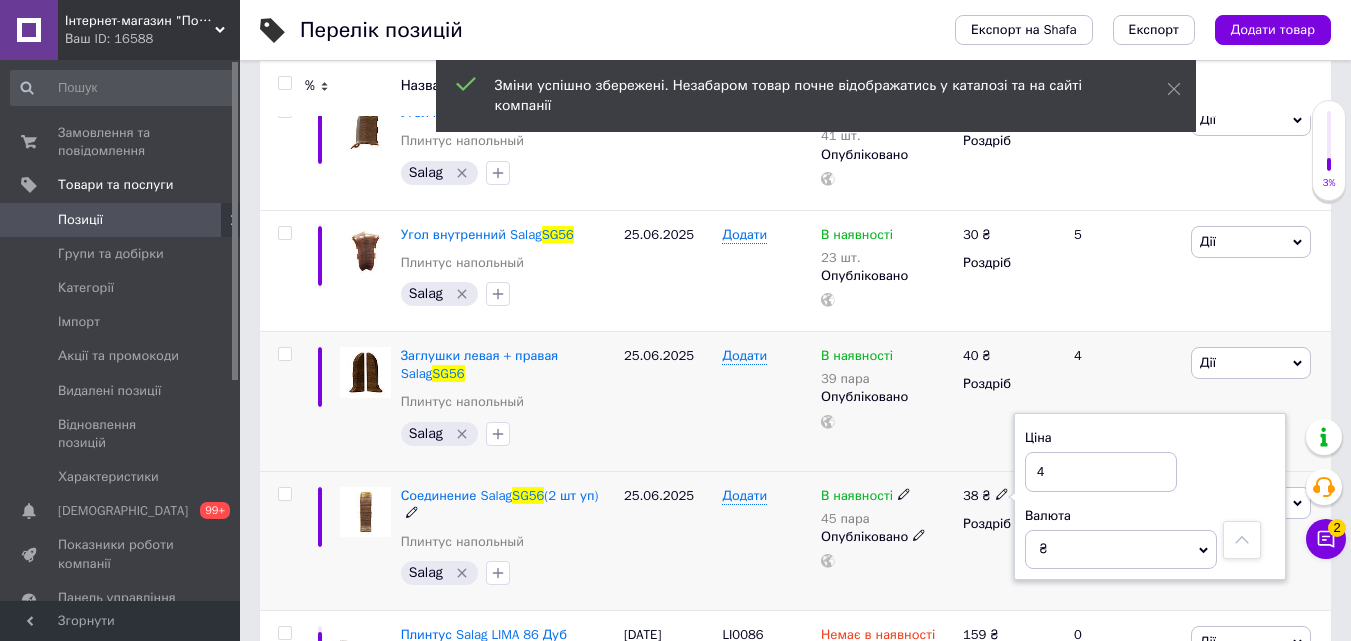type on "40" 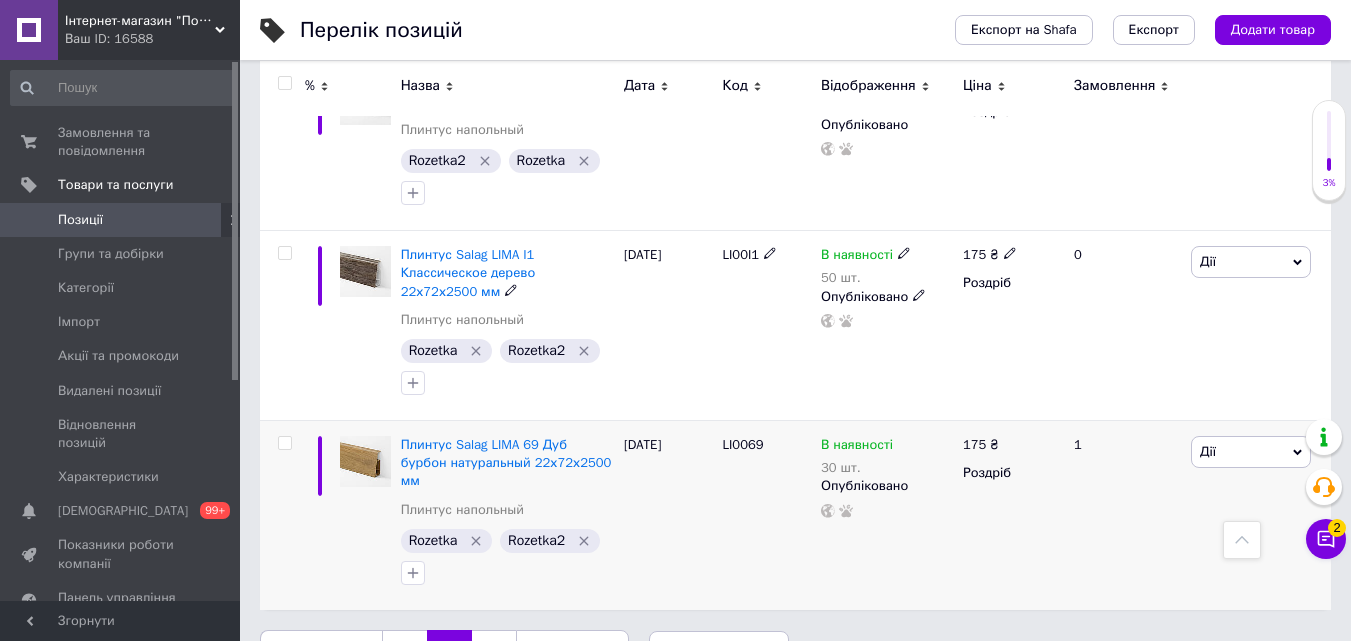 scroll, scrollTop: 3092, scrollLeft: 0, axis: vertical 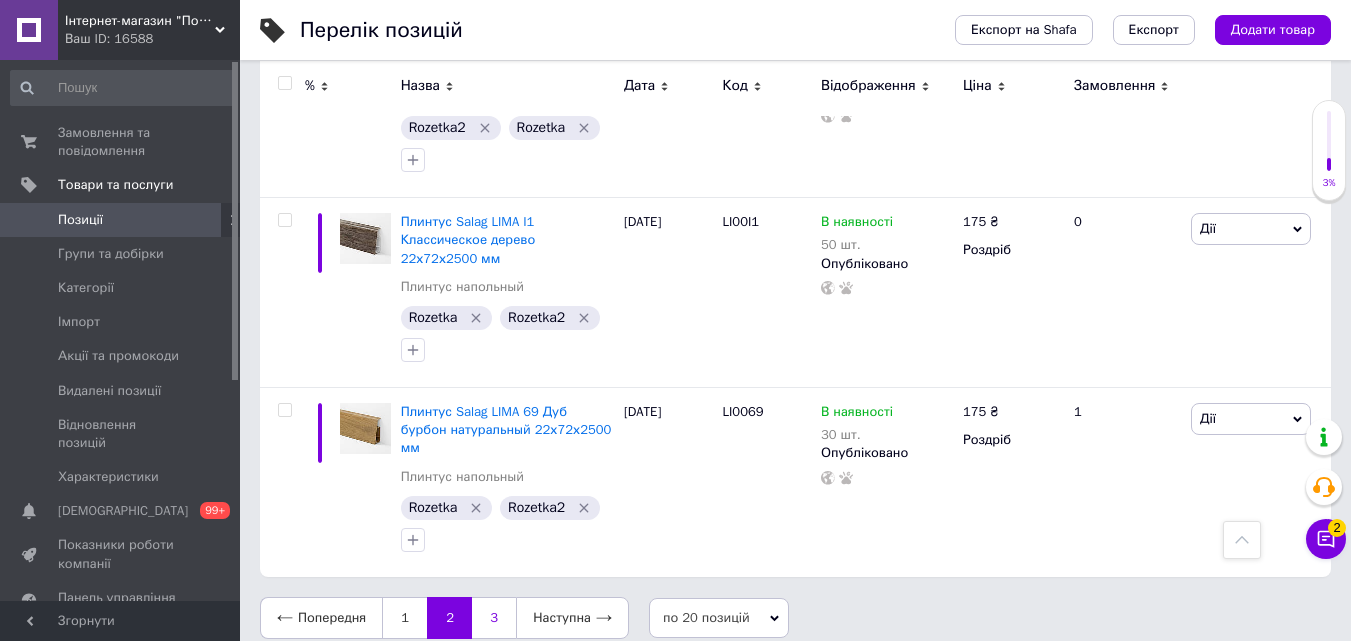 click on "3" at bounding box center (494, 618) 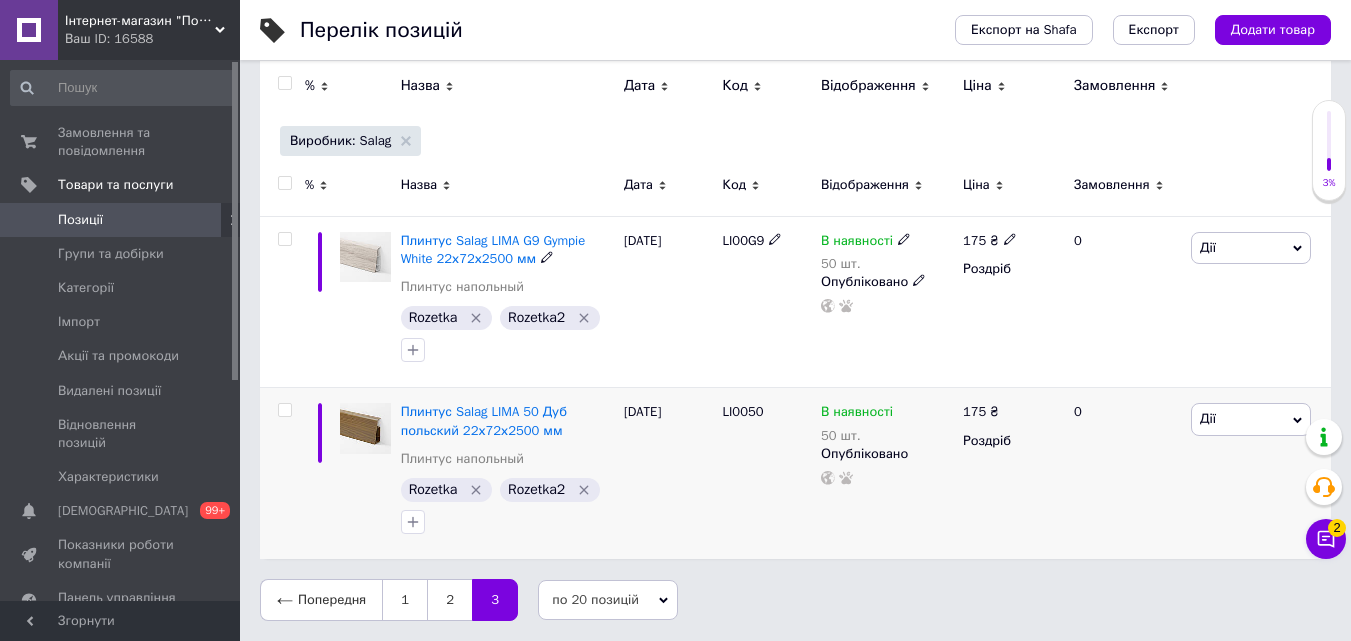 scroll, scrollTop: 251, scrollLeft: 0, axis: vertical 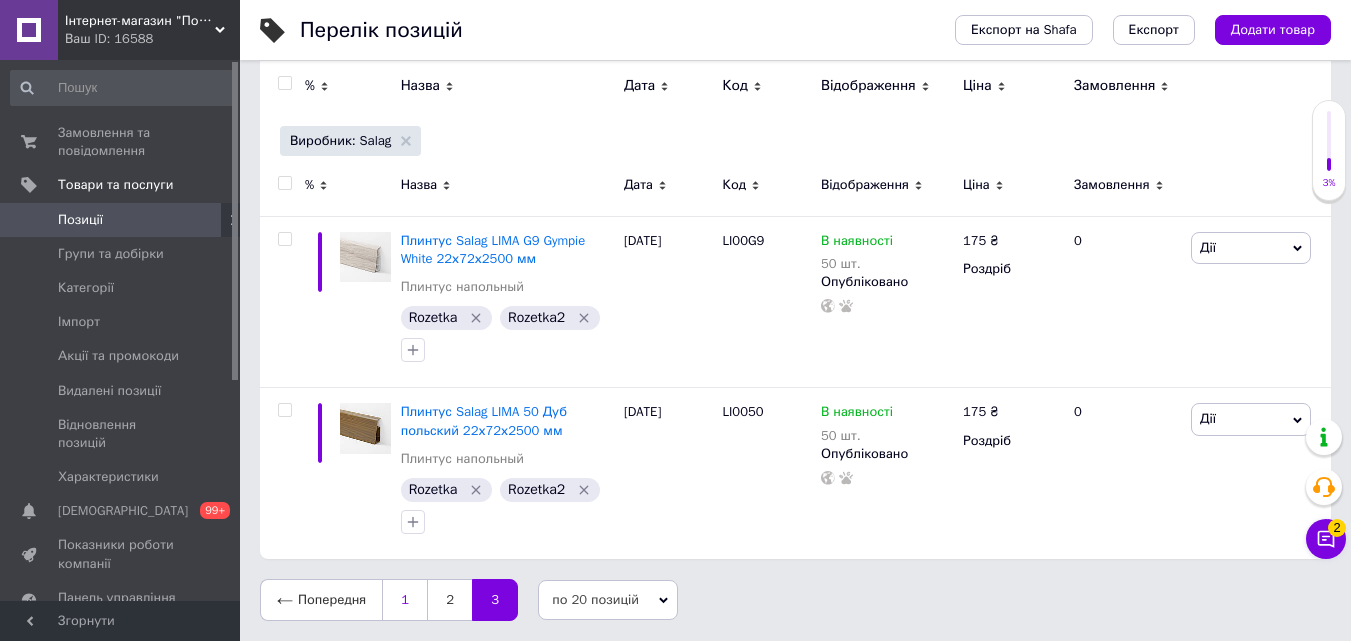 click on "1" at bounding box center [404, 600] 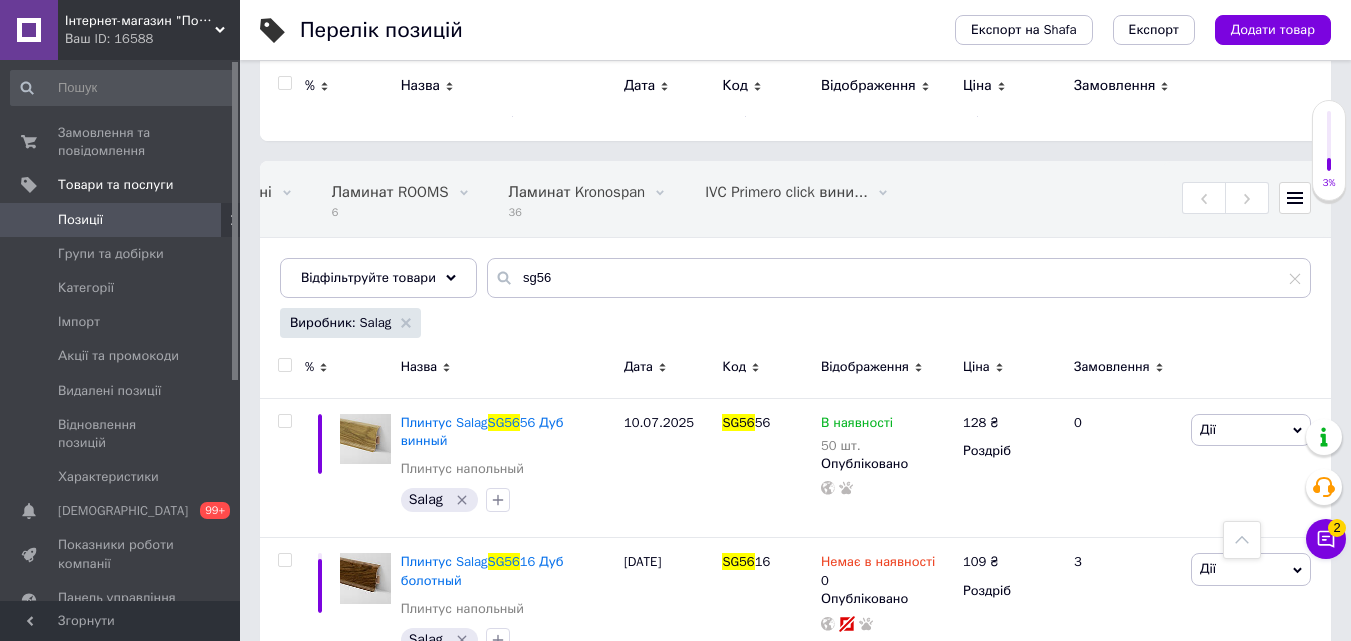 scroll, scrollTop: 0, scrollLeft: 0, axis: both 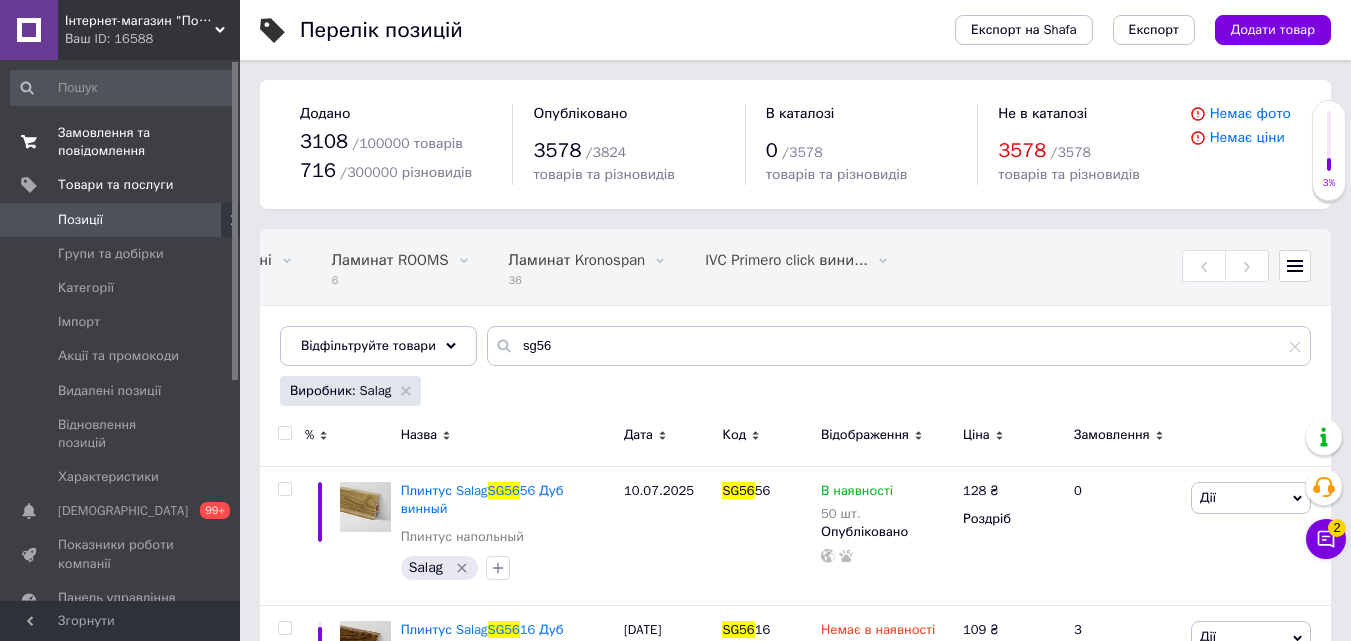 click on "Замовлення та повідомлення" at bounding box center [121, 142] 